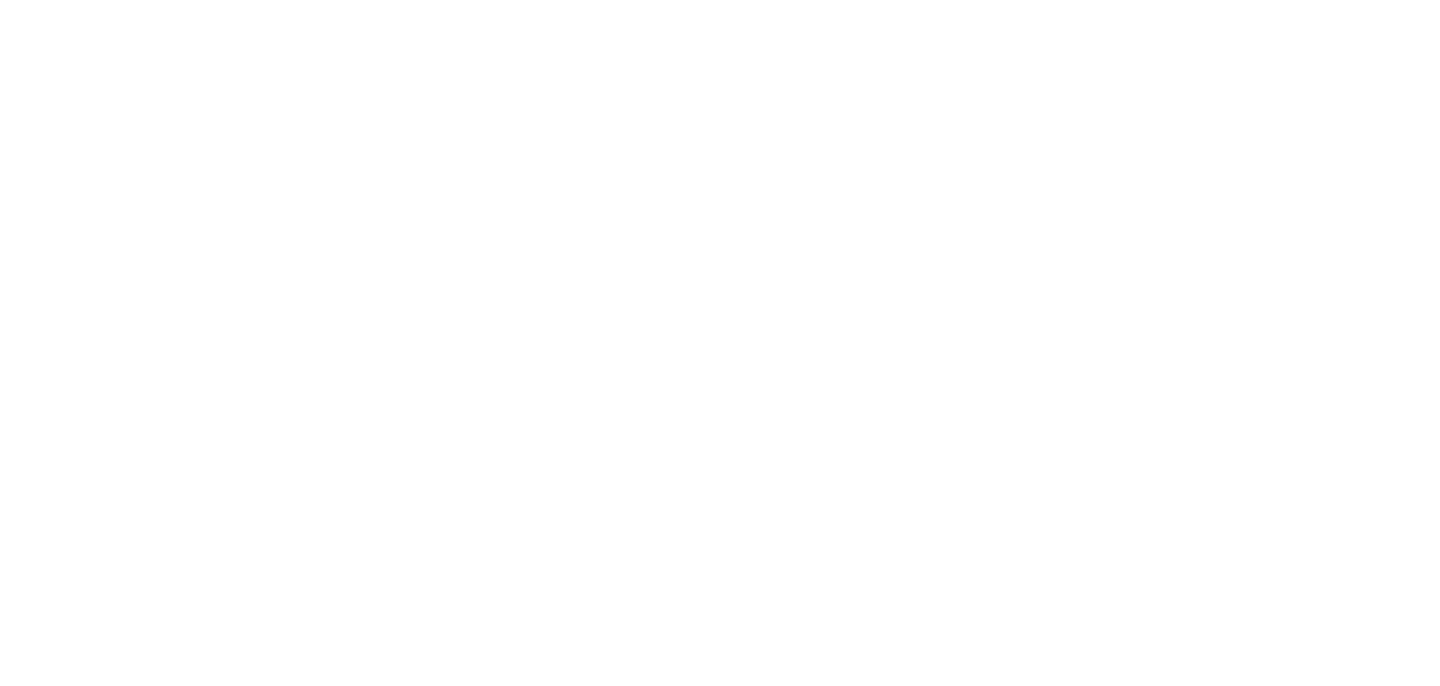 scroll, scrollTop: 0, scrollLeft: 0, axis: both 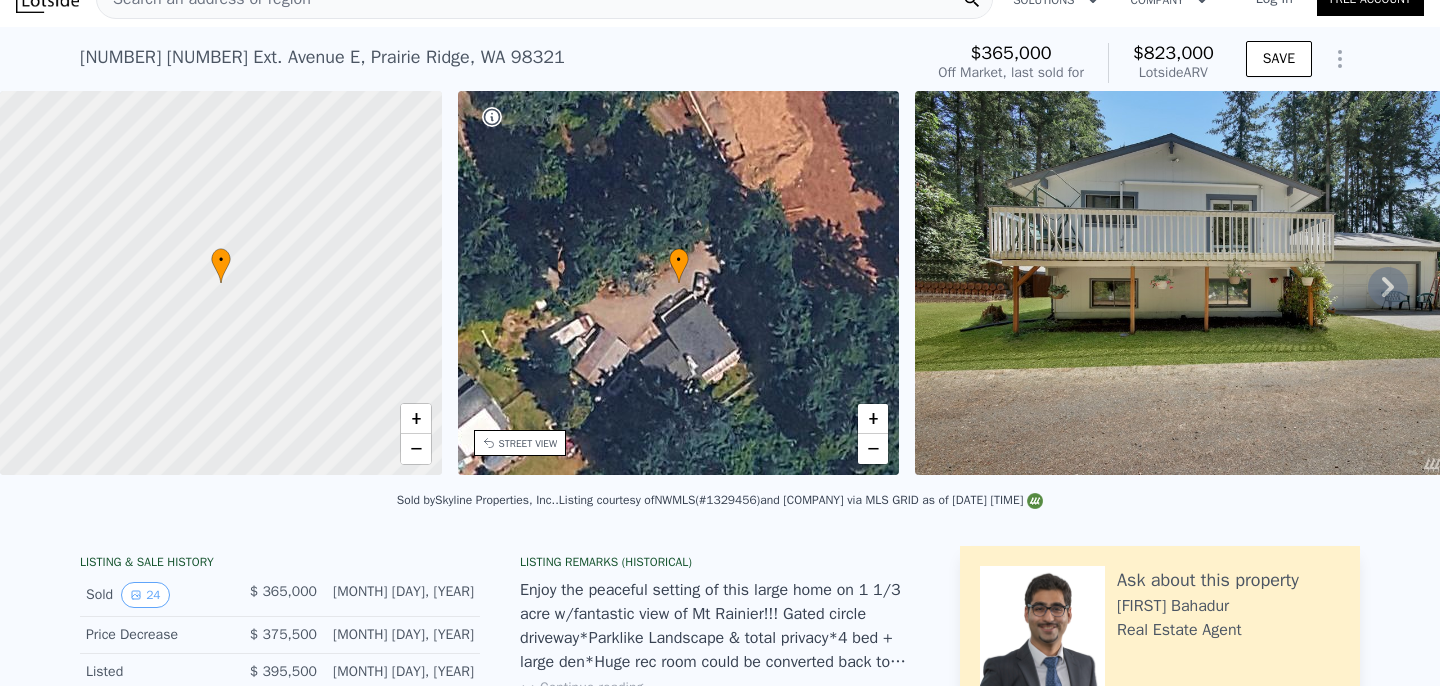 click 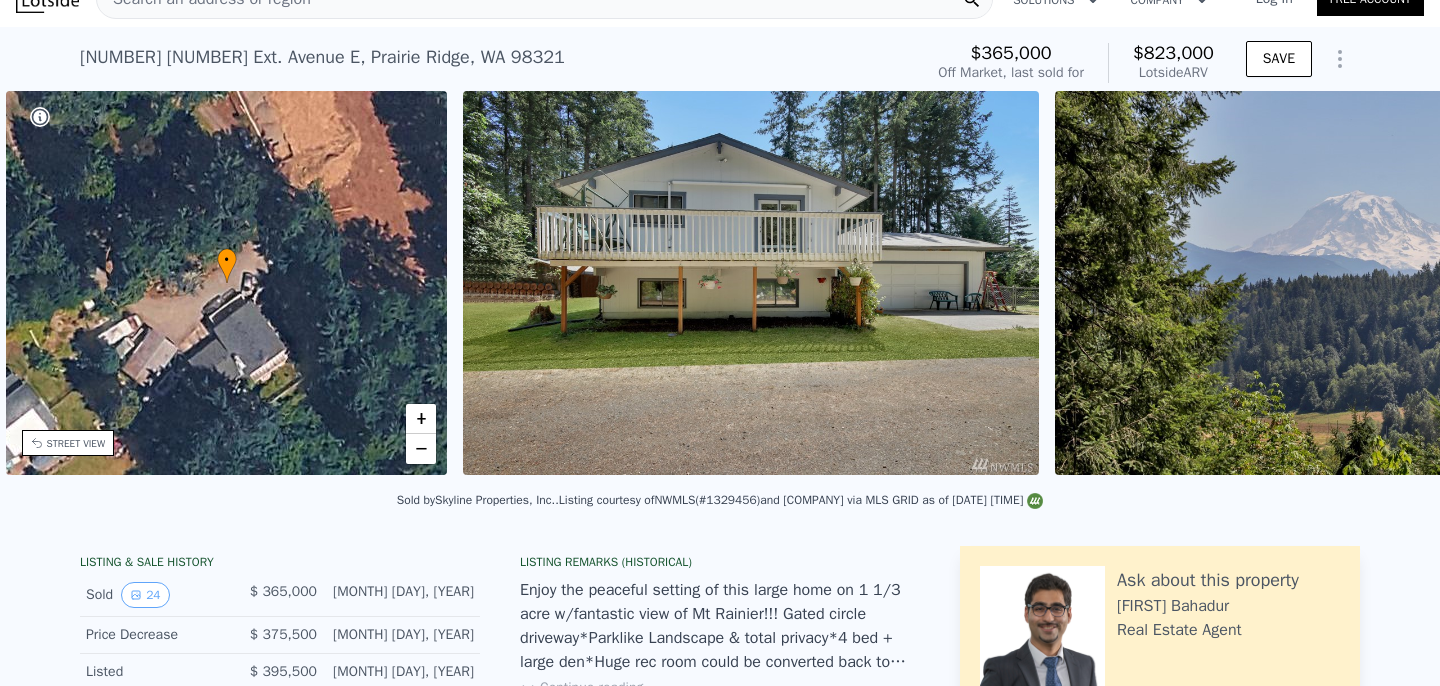 scroll, scrollTop: 0, scrollLeft: 465, axis: horizontal 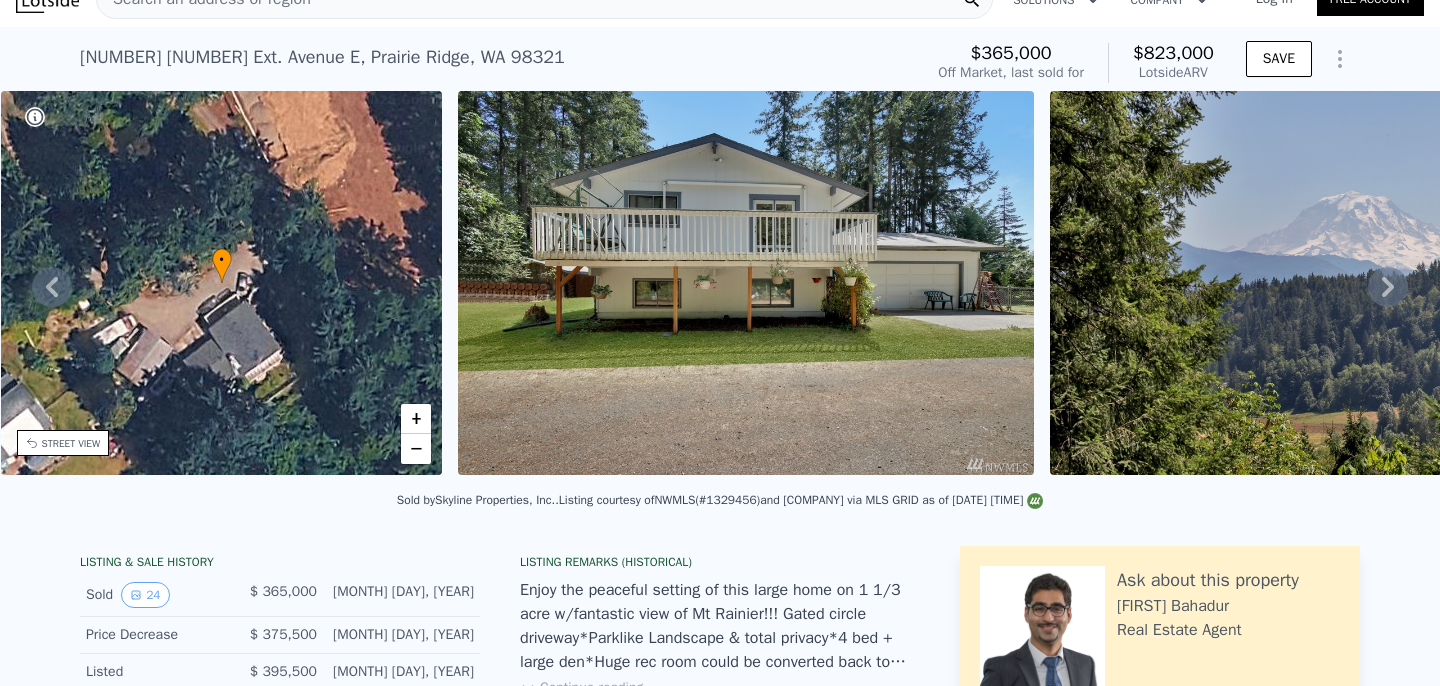 click 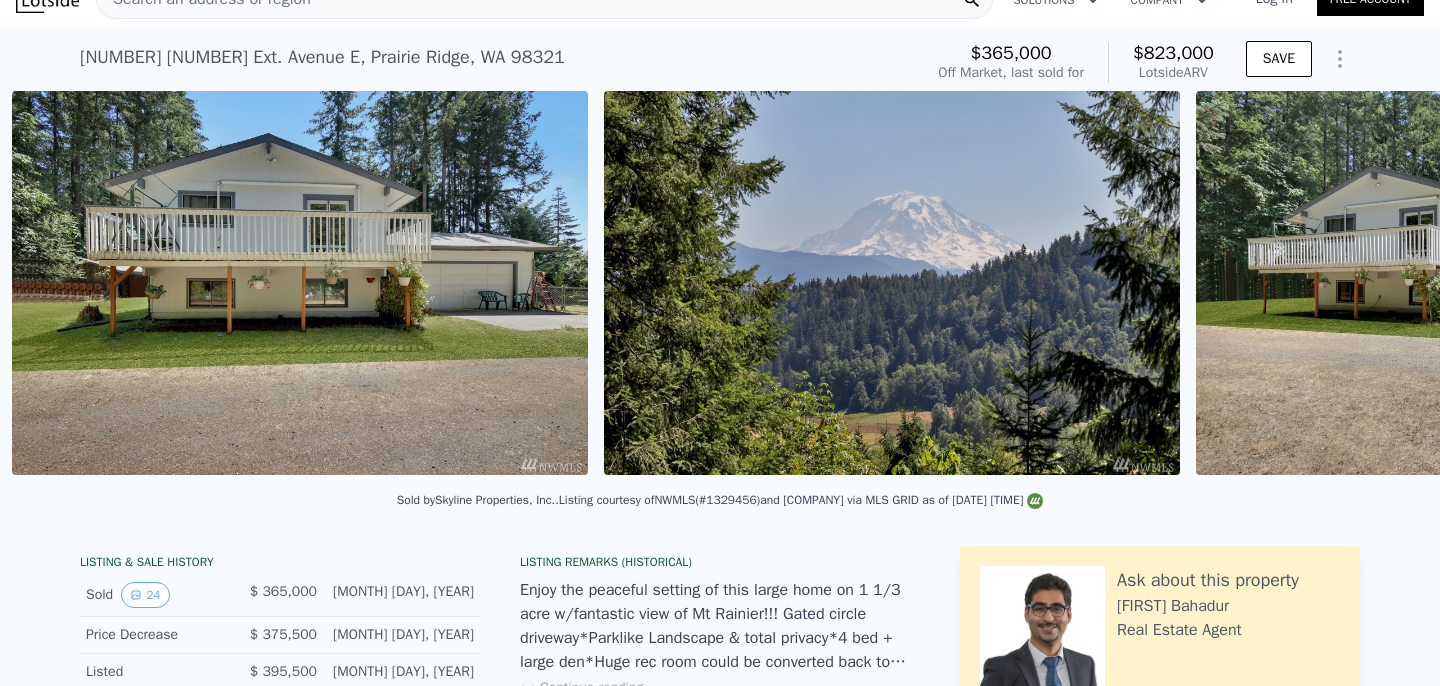 scroll, scrollTop: 0, scrollLeft: 915, axis: horizontal 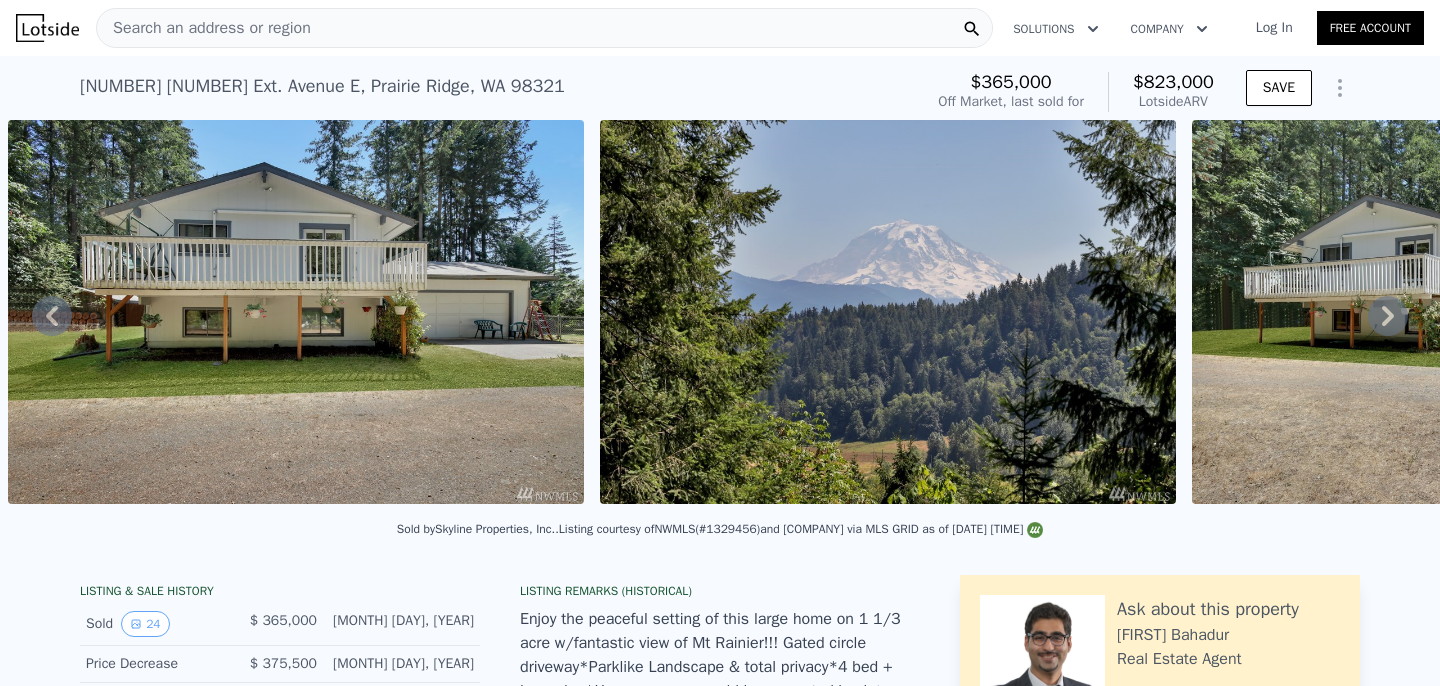 click 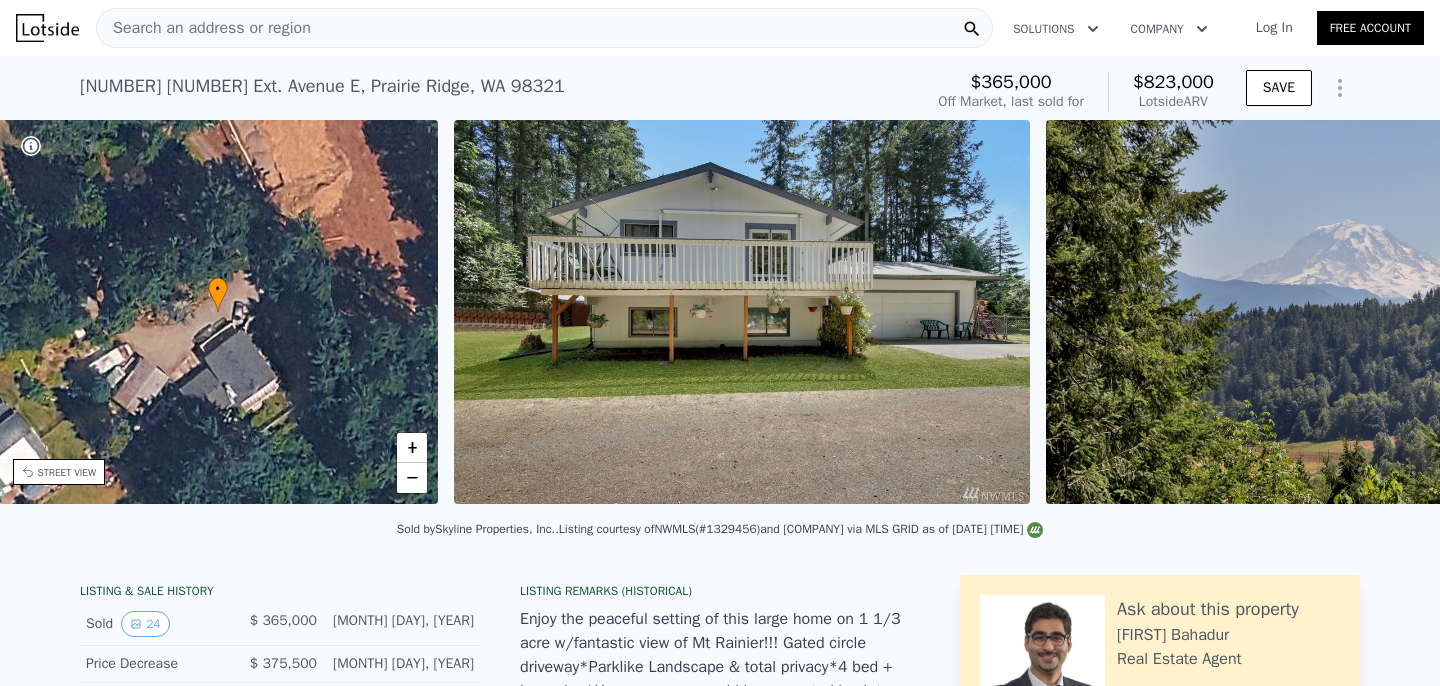 scroll, scrollTop: 0, scrollLeft: 465, axis: horizontal 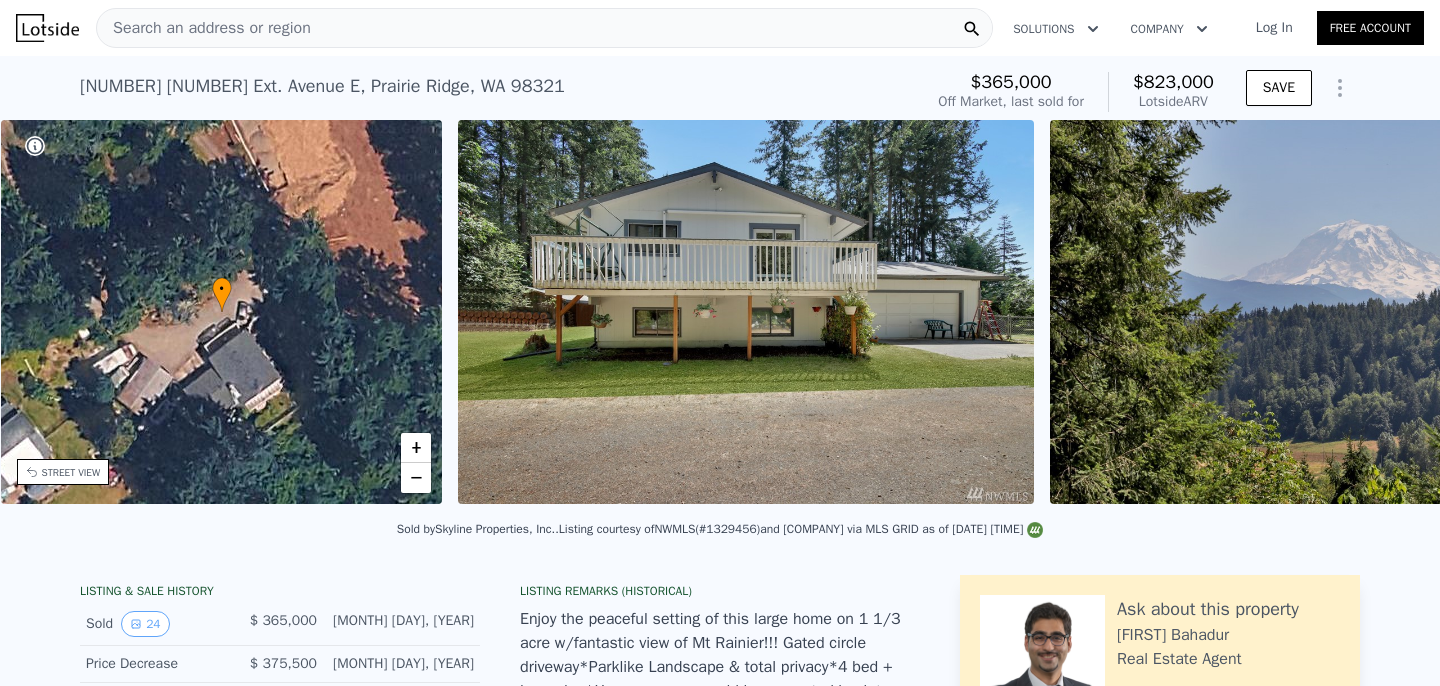 click on "•
+ −" at bounding box center (222, 312) 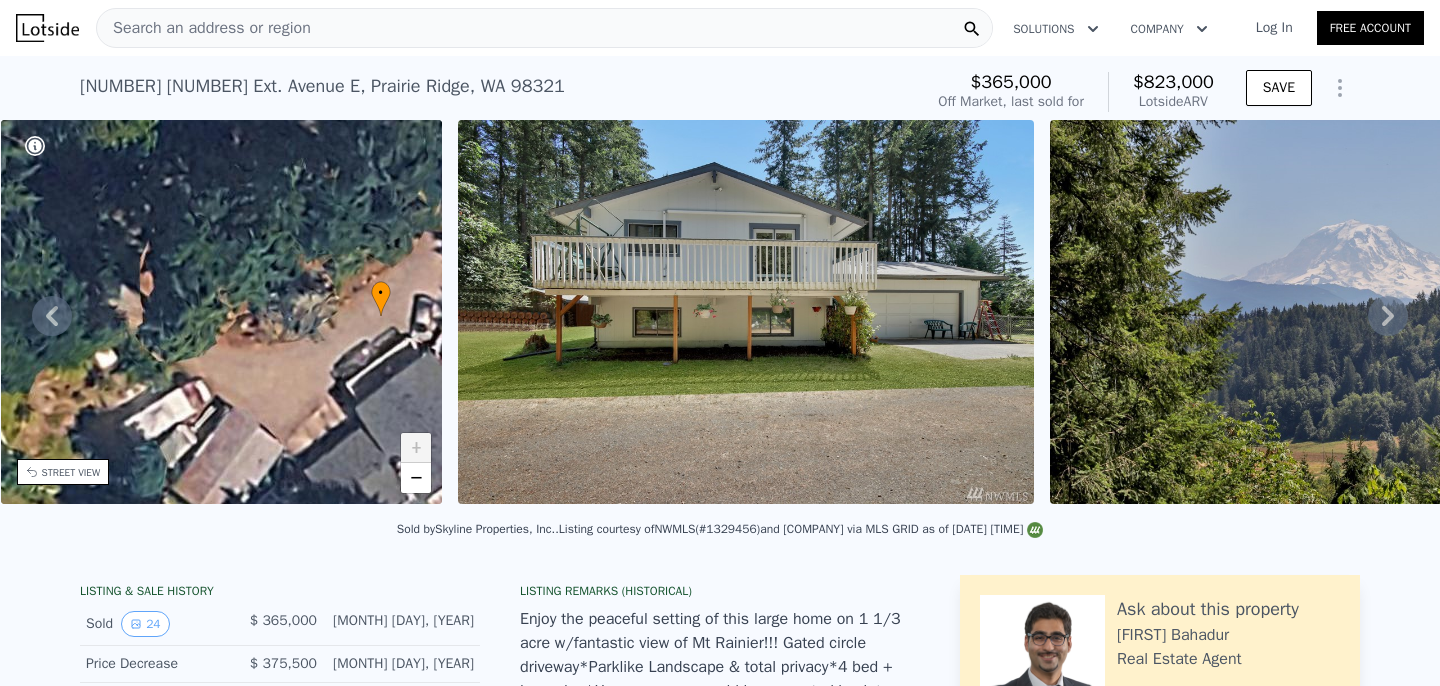 click 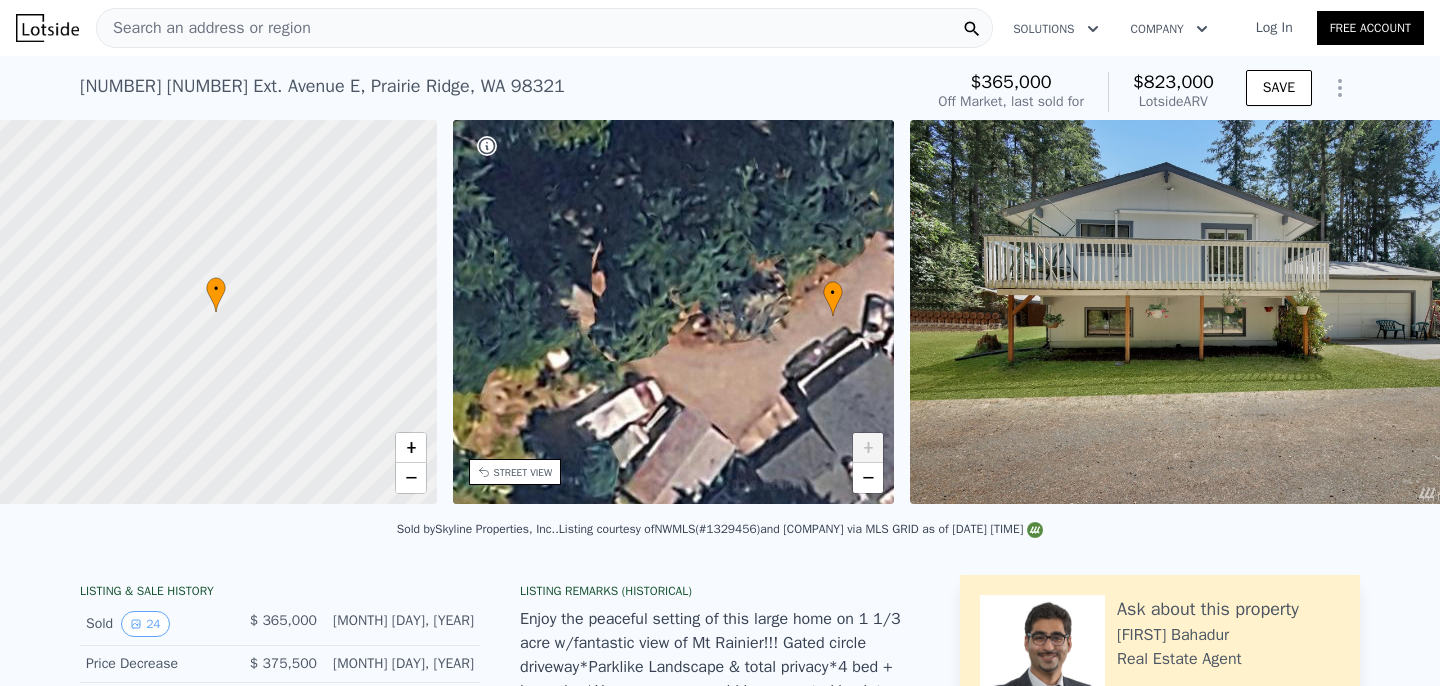 scroll, scrollTop: 0, scrollLeft: 8, axis: horizontal 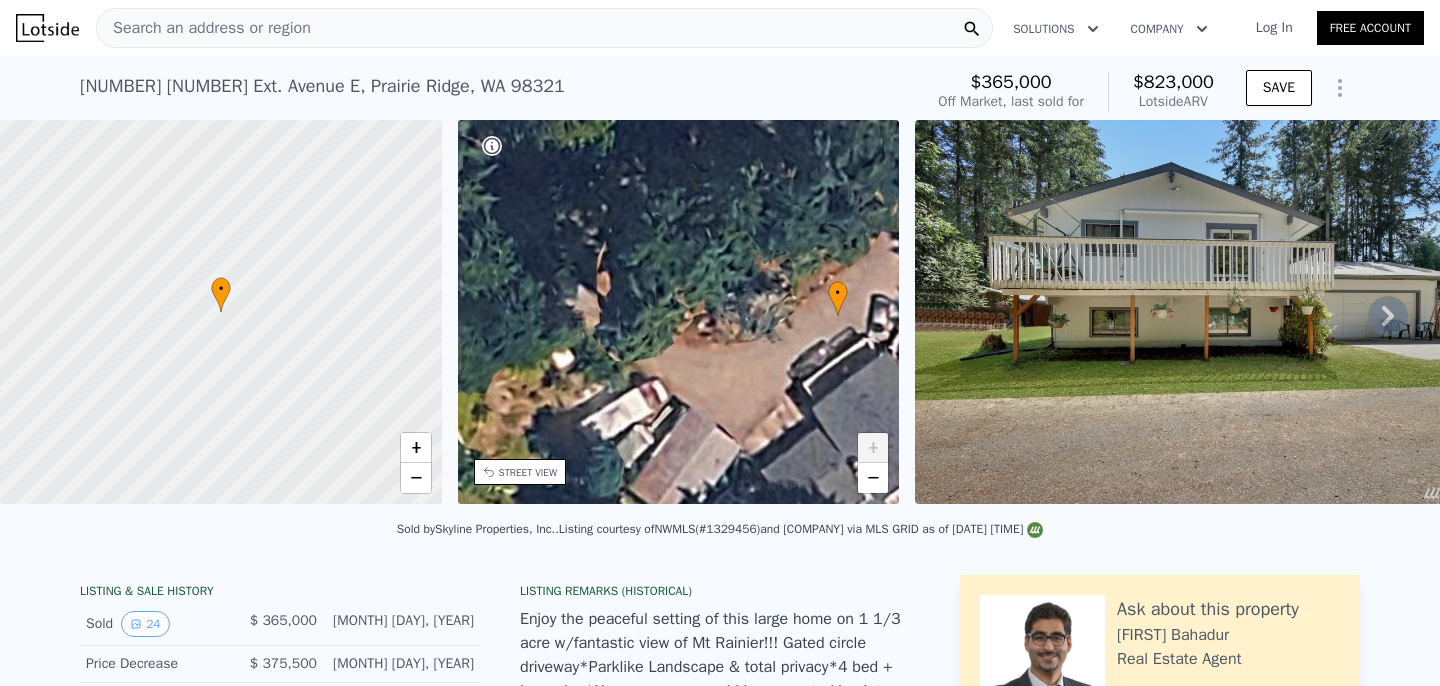 click 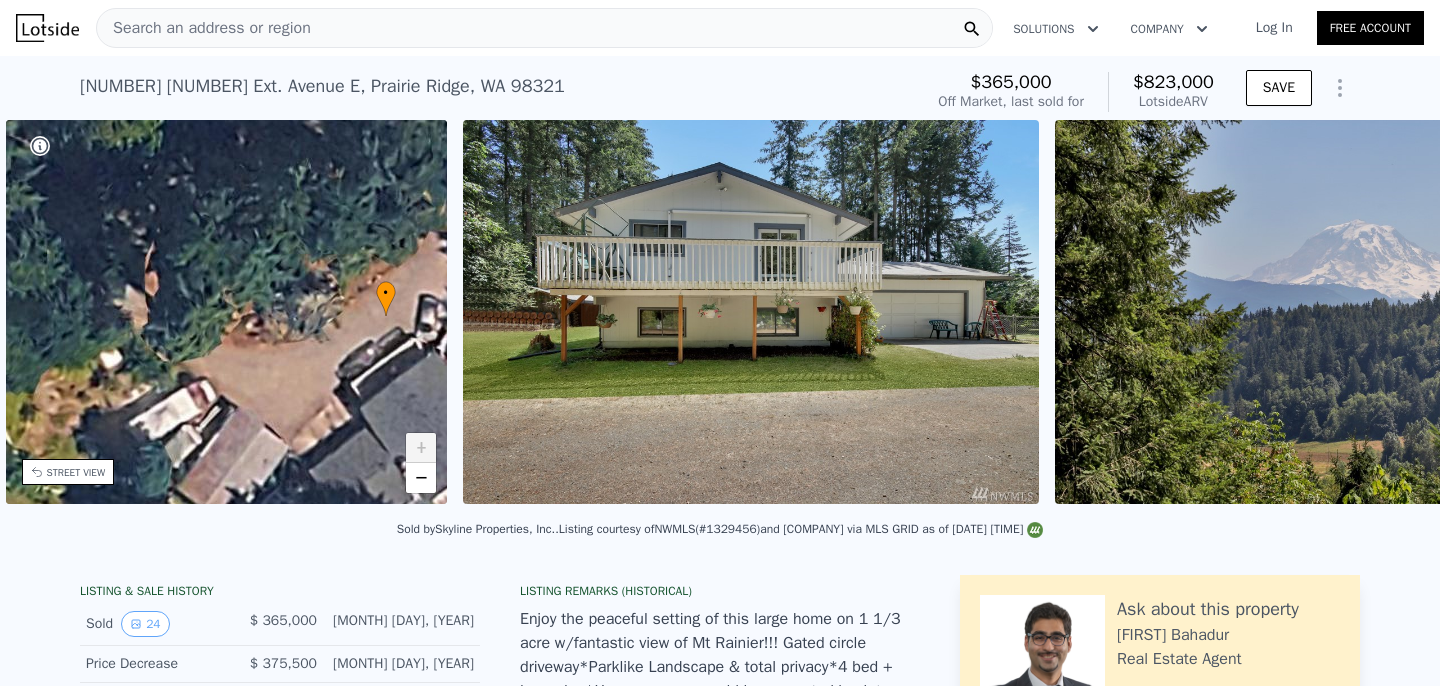 scroll, scrollTop: 0, scrollLeft: 465, axis: horizontal 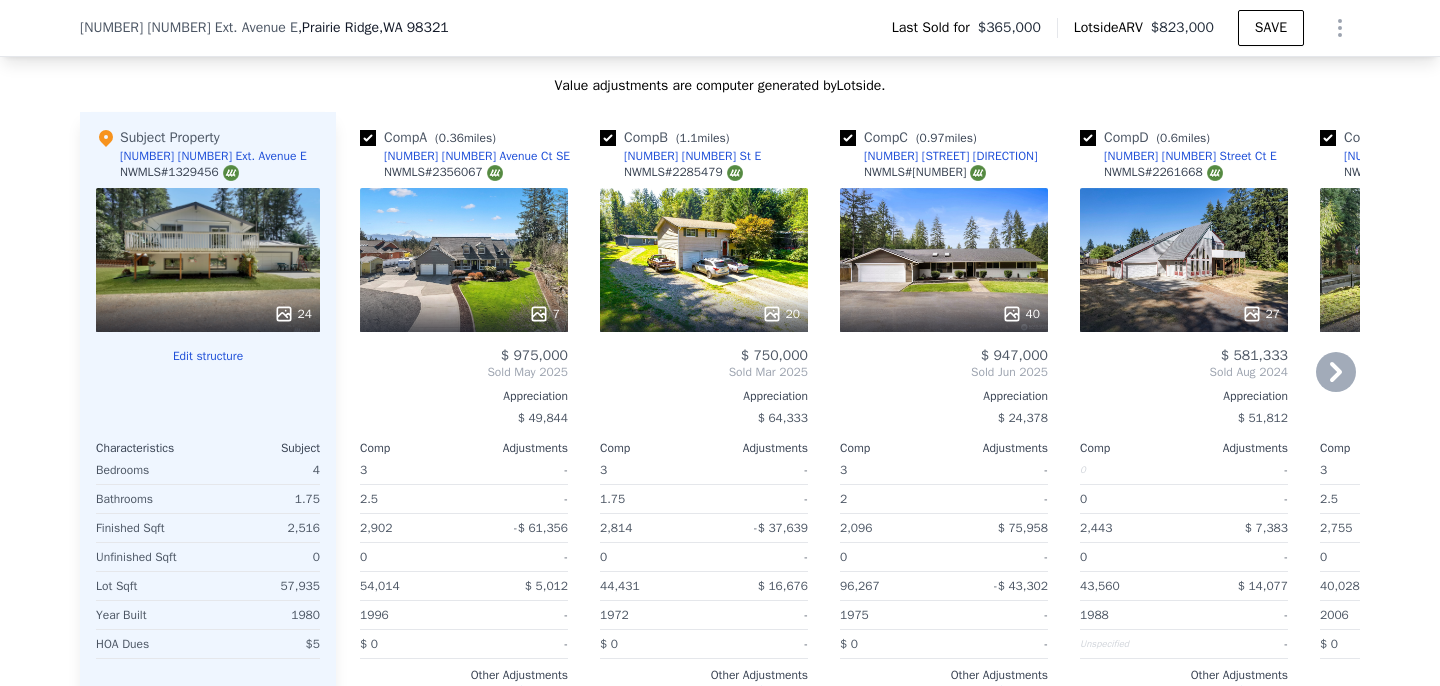 click on "Comp A ( 0.36 miles)" at bounding box center [432, 138] 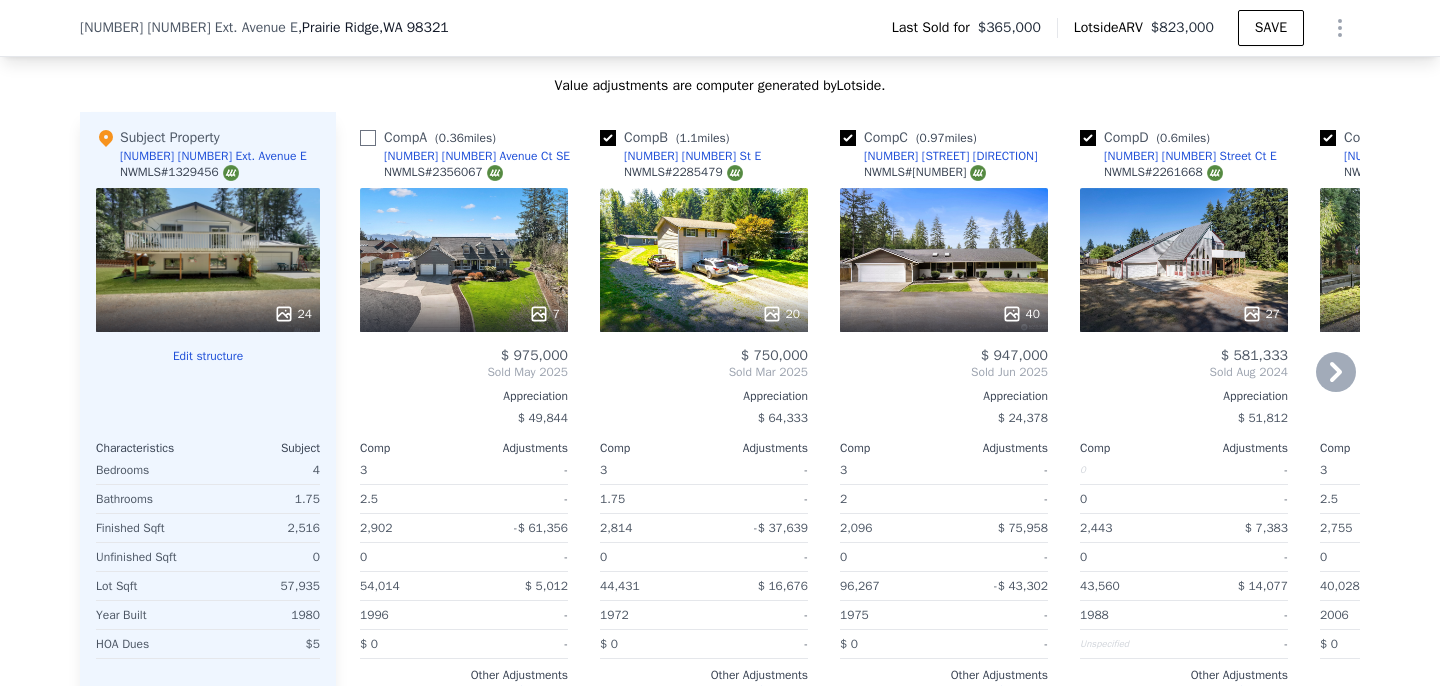 checkbox on "false" 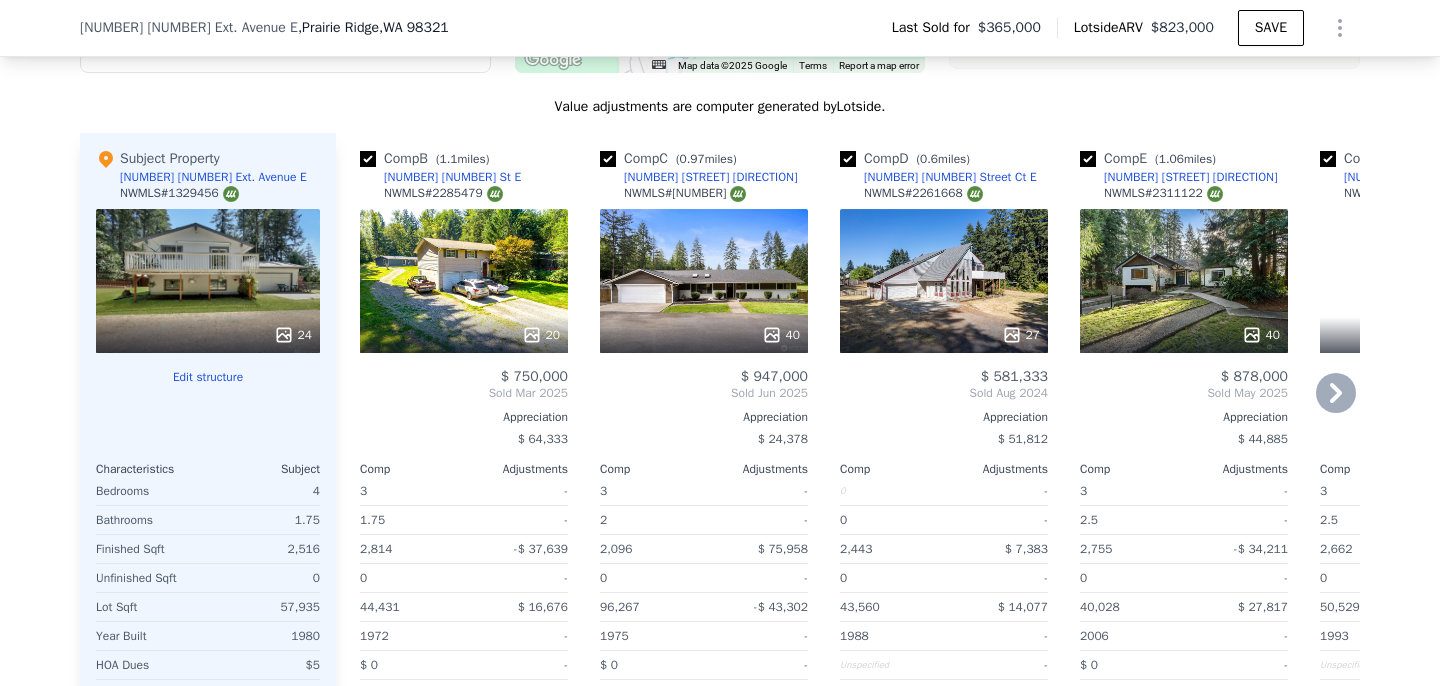 scroll, scrollTop: 1858, scrollLeft: 0, axis: vertical 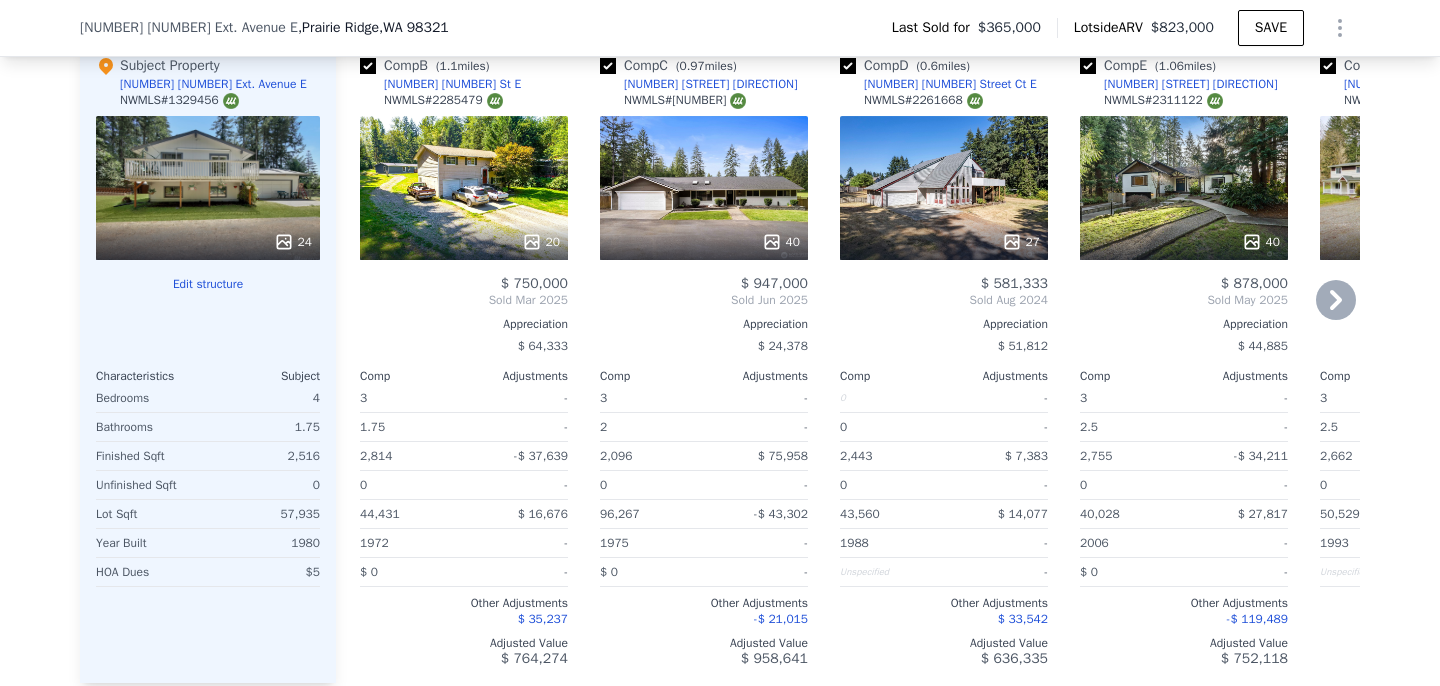 click on "40" at bounding box center (704, 242) 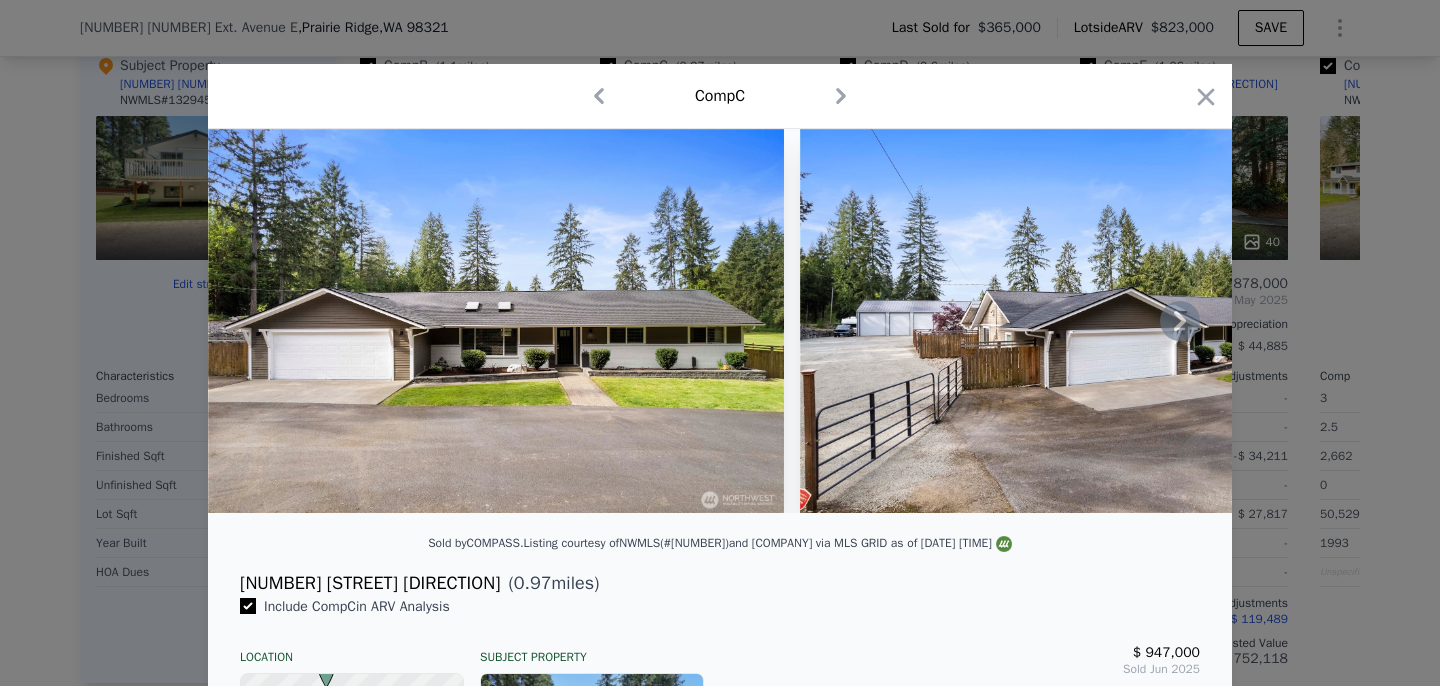 click 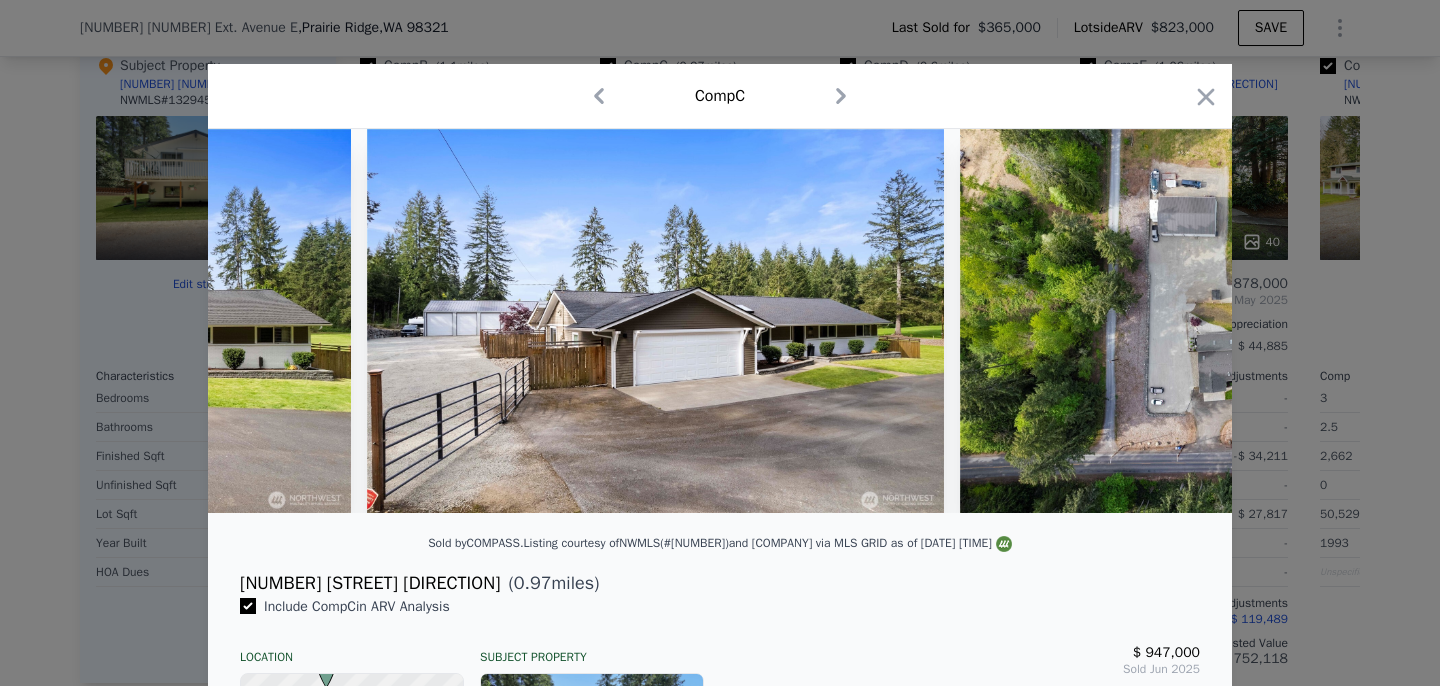 click at bounding box center [1248, 321] 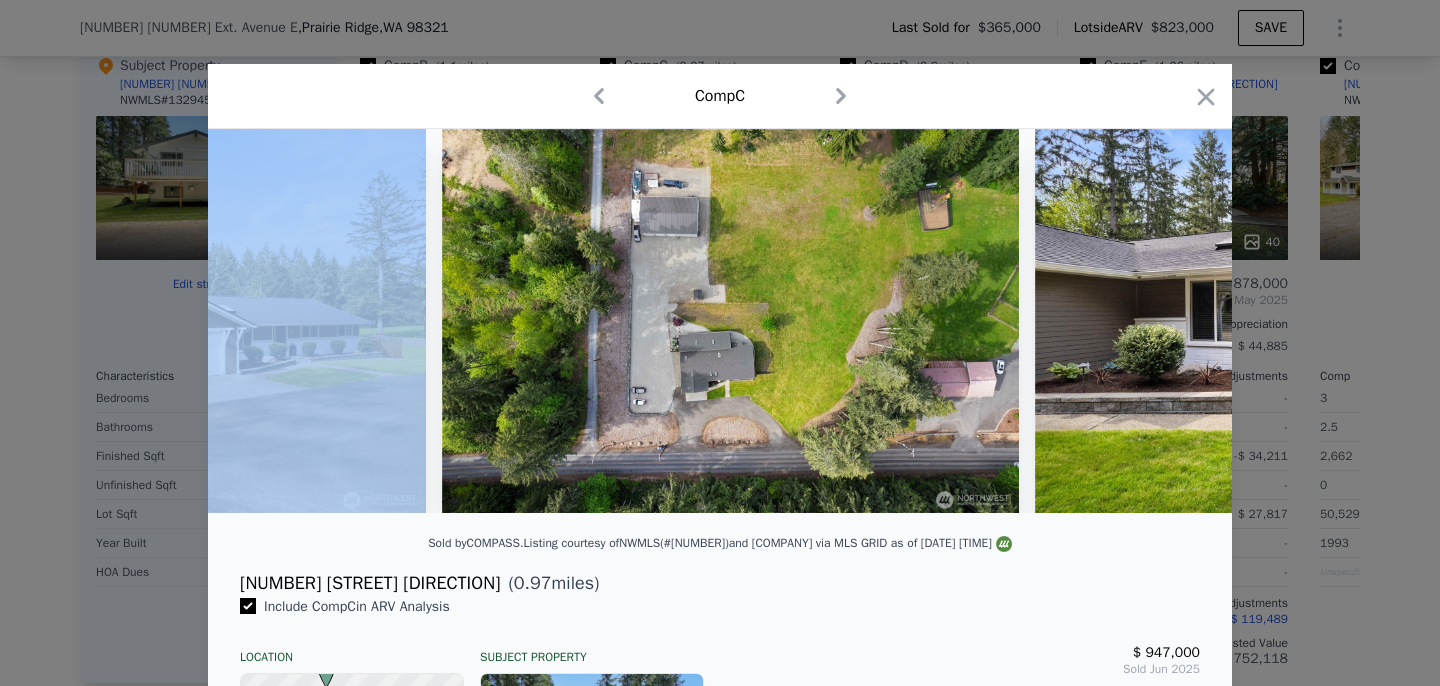 scroll, scrollTop: 0, scrollLeft: 960, axis: horizontal 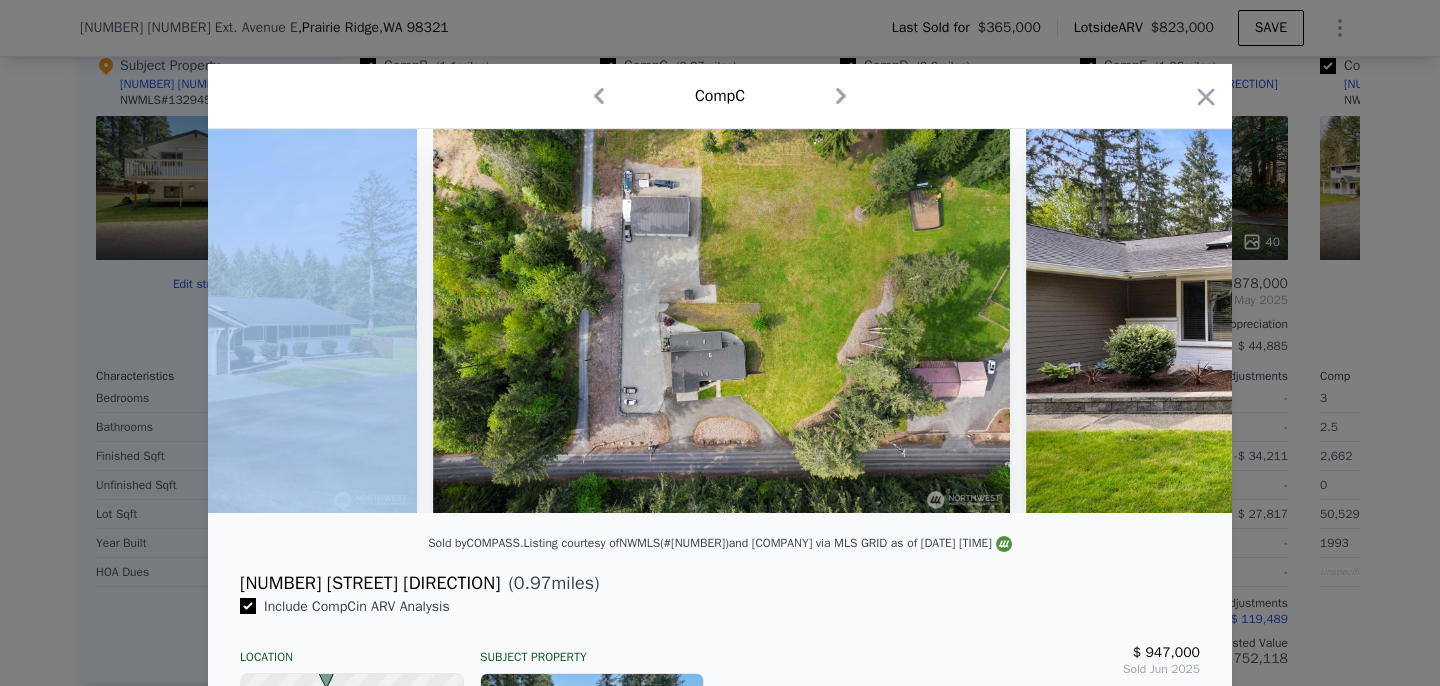 click at bounding box center (1314, 321) 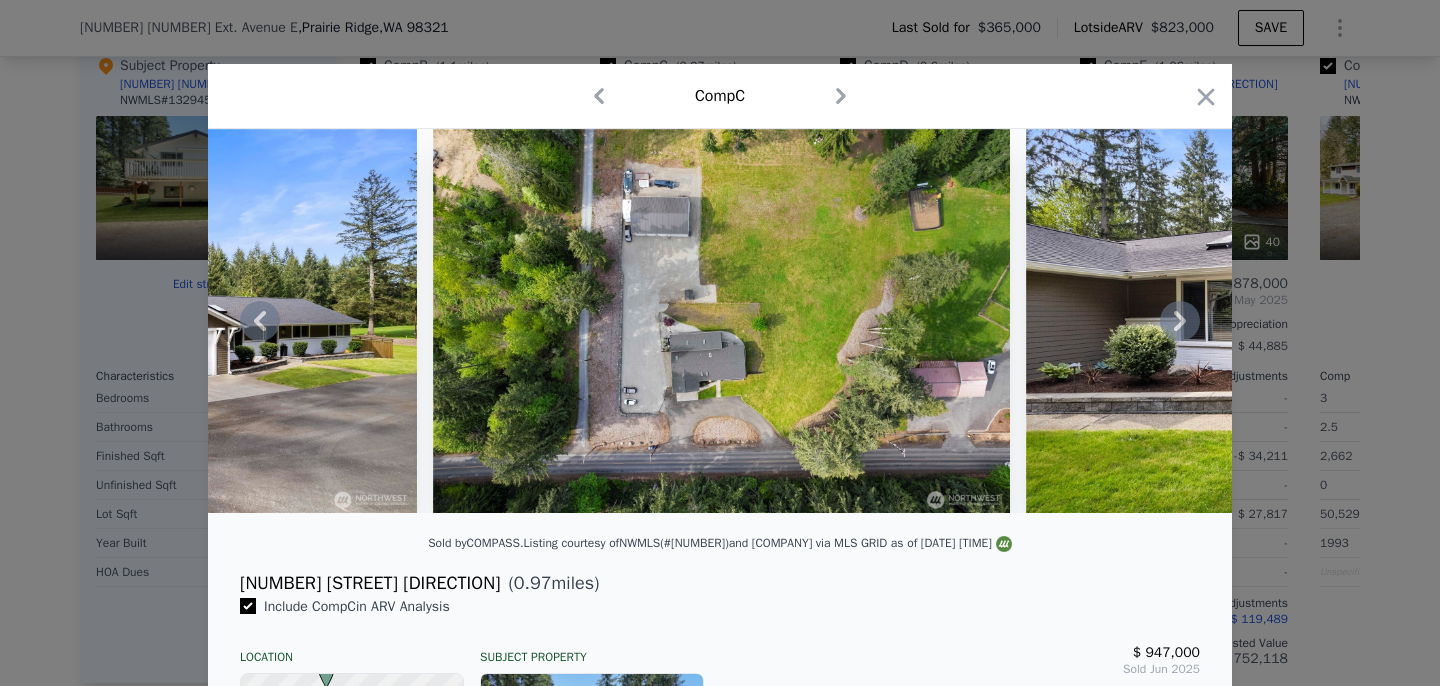 click 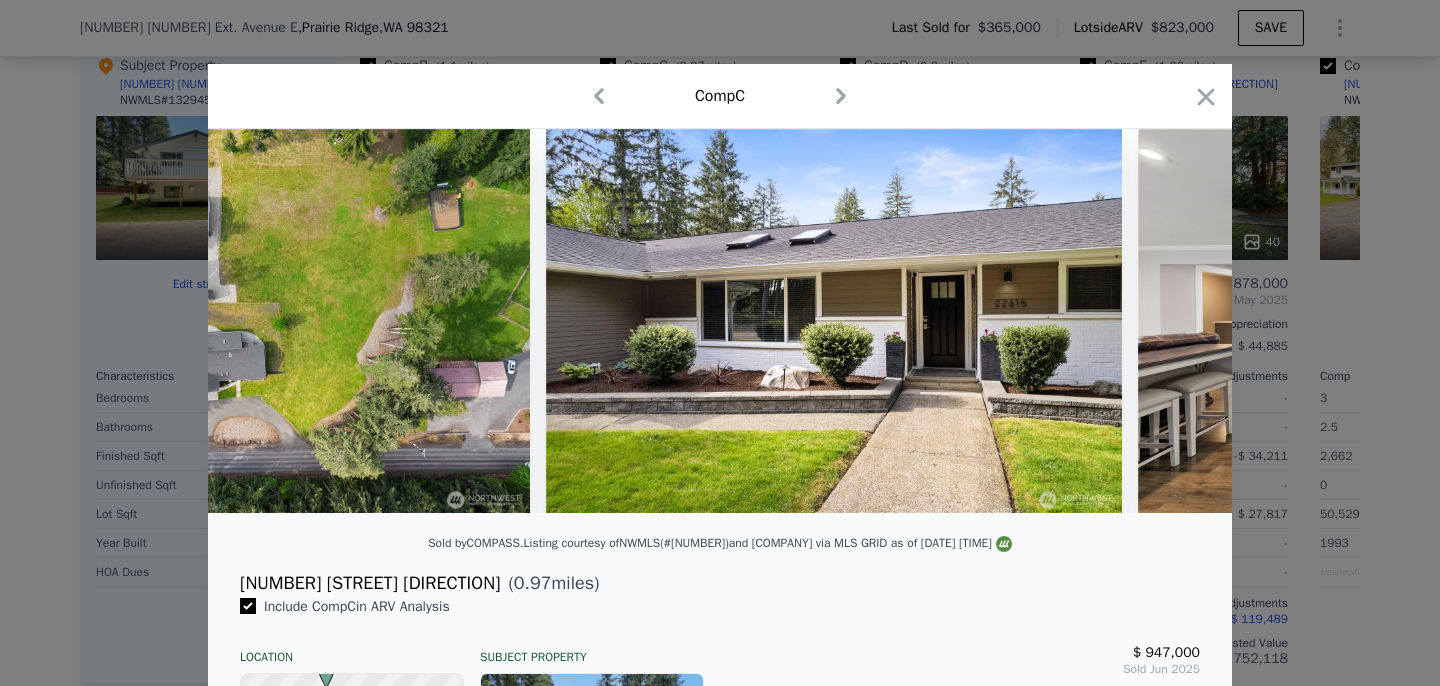 click at bounding box center (720, 321) 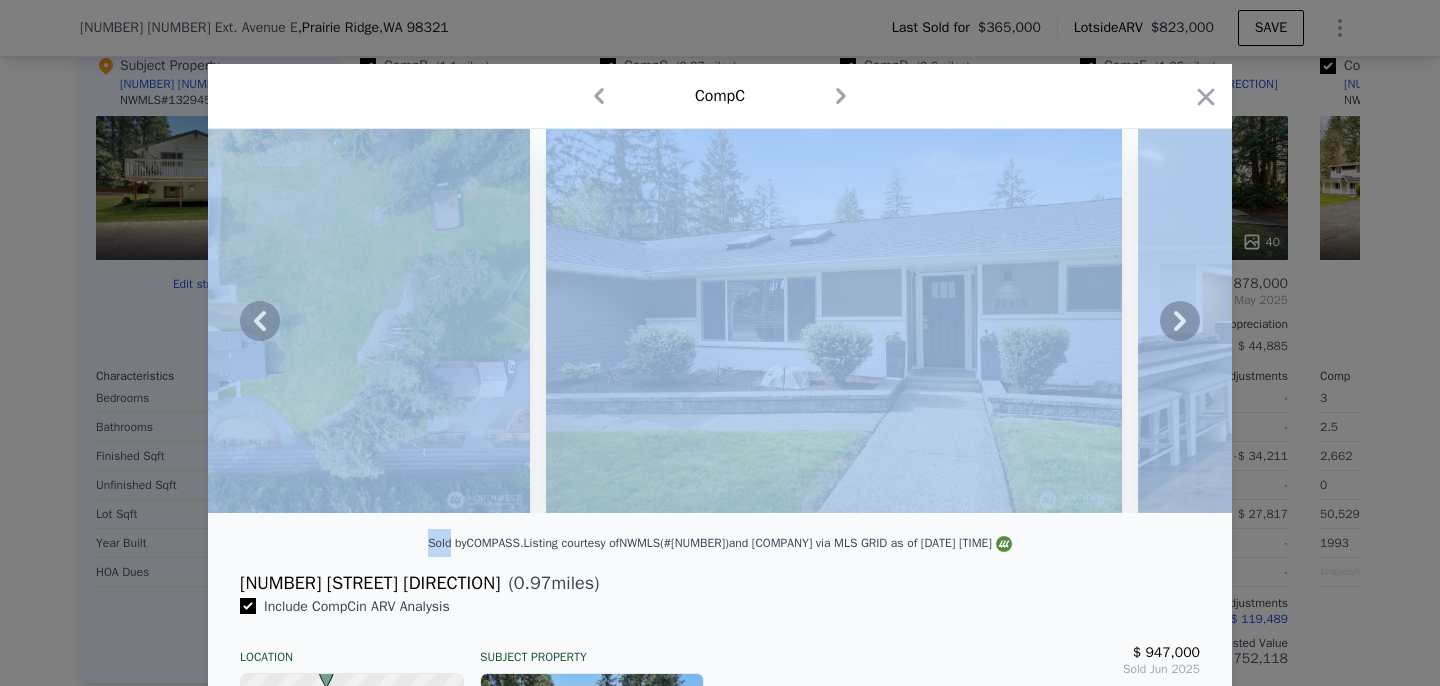 click 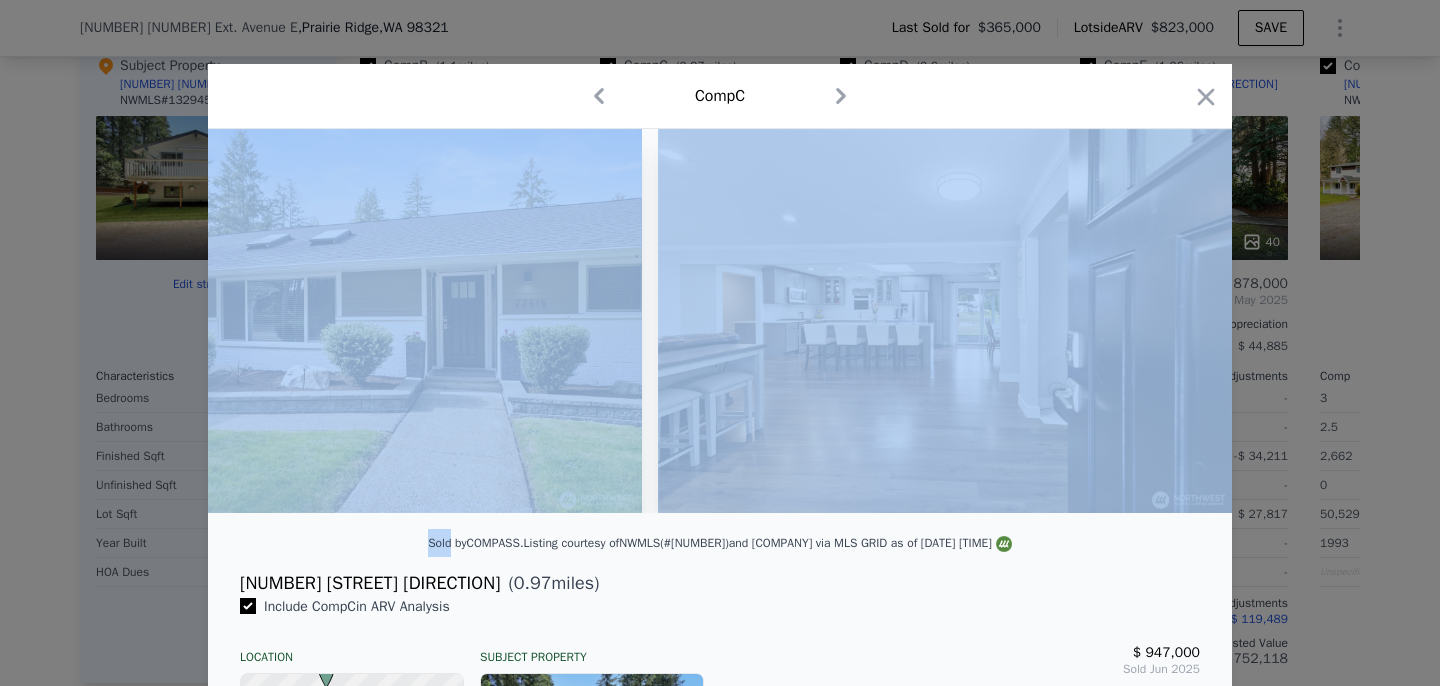 click at bounding box center (946, 321) 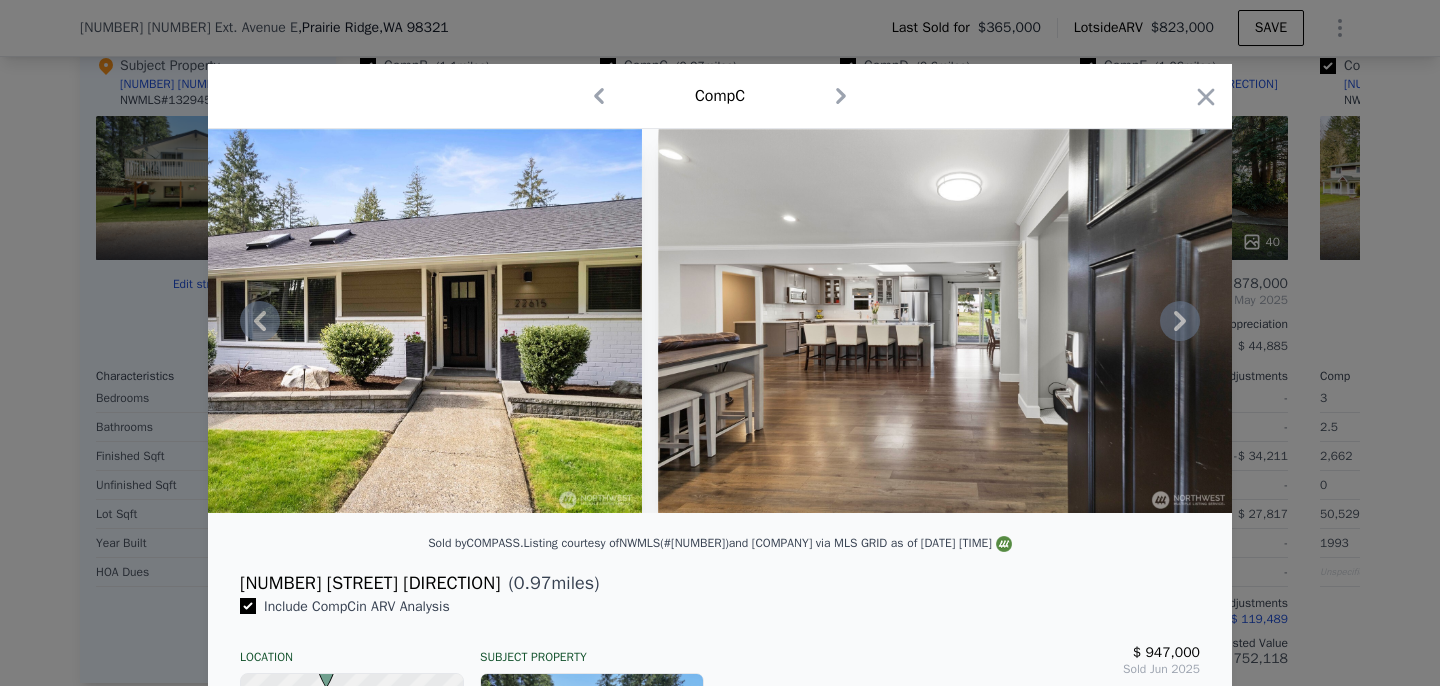 click 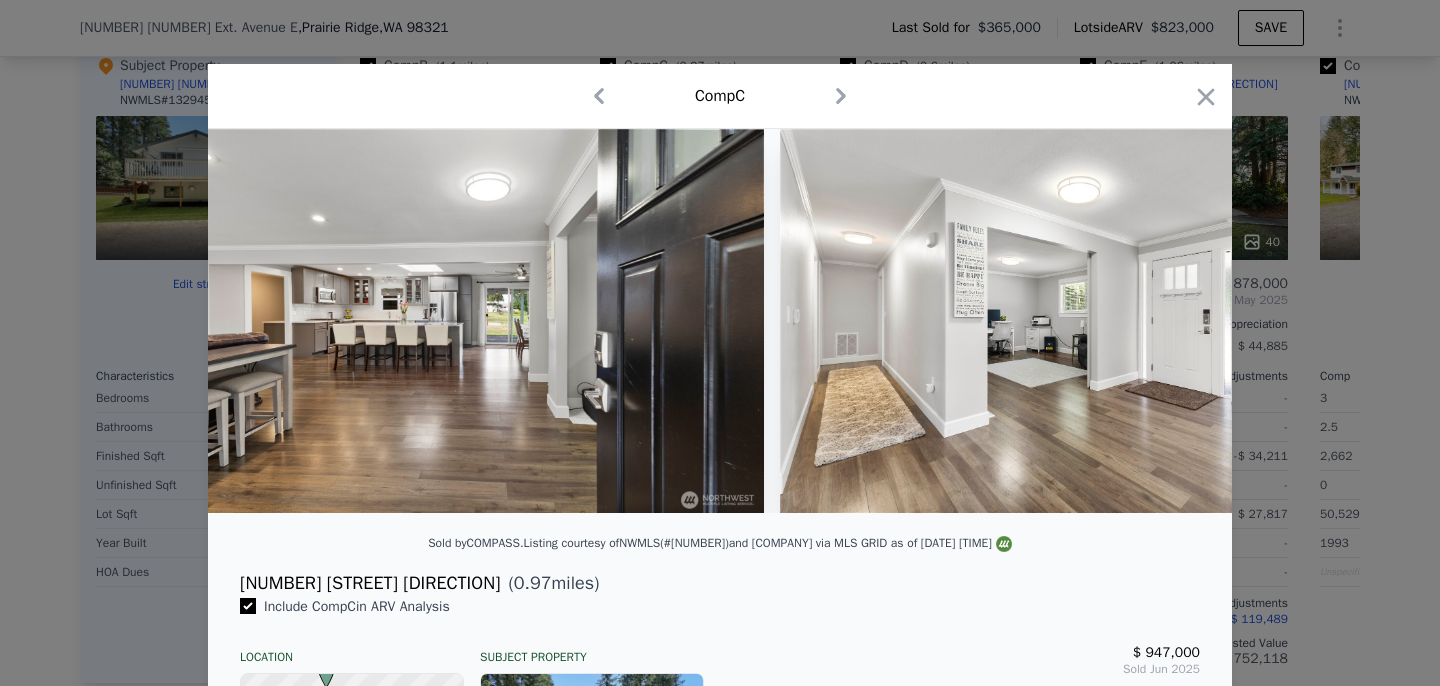 scroll, scrollTop: 0, scrollLeft: 2400, axis: horizontal 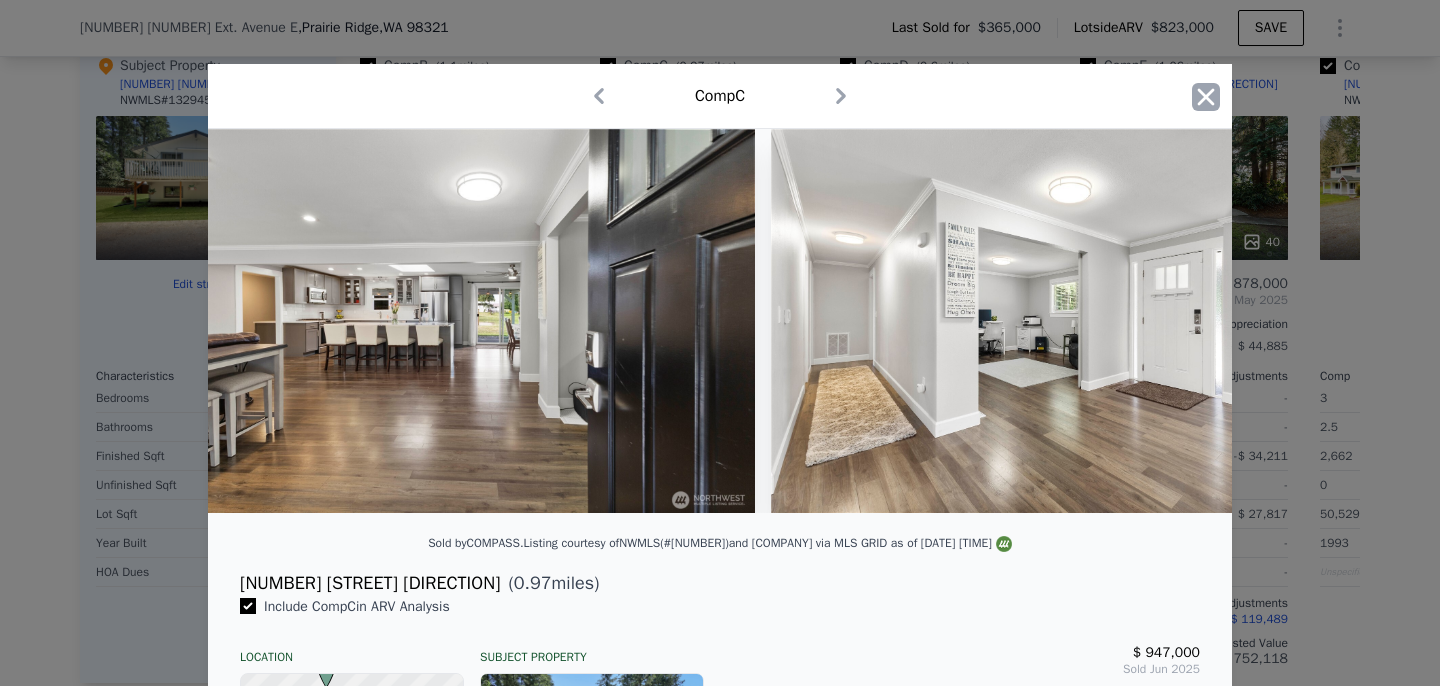 click 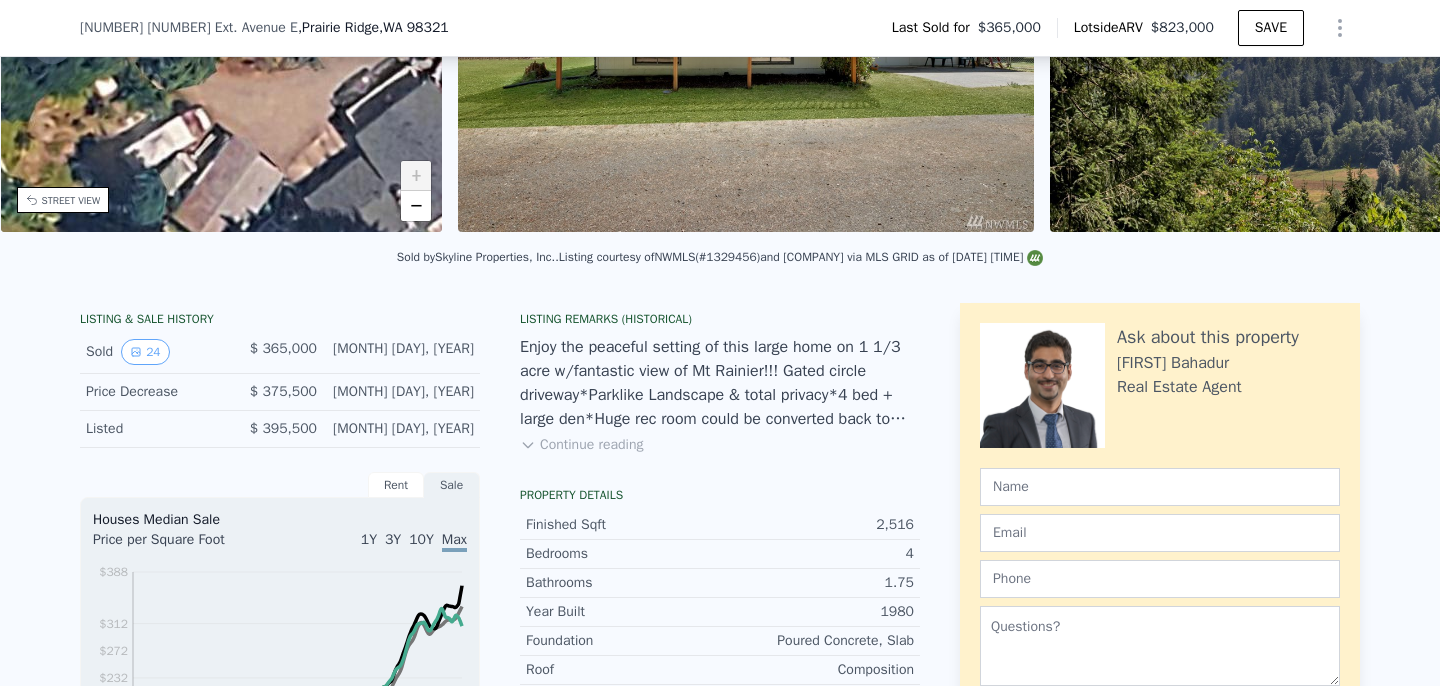 scroll, scrollTop: 267, scrollLeft: 0, axis: vertical 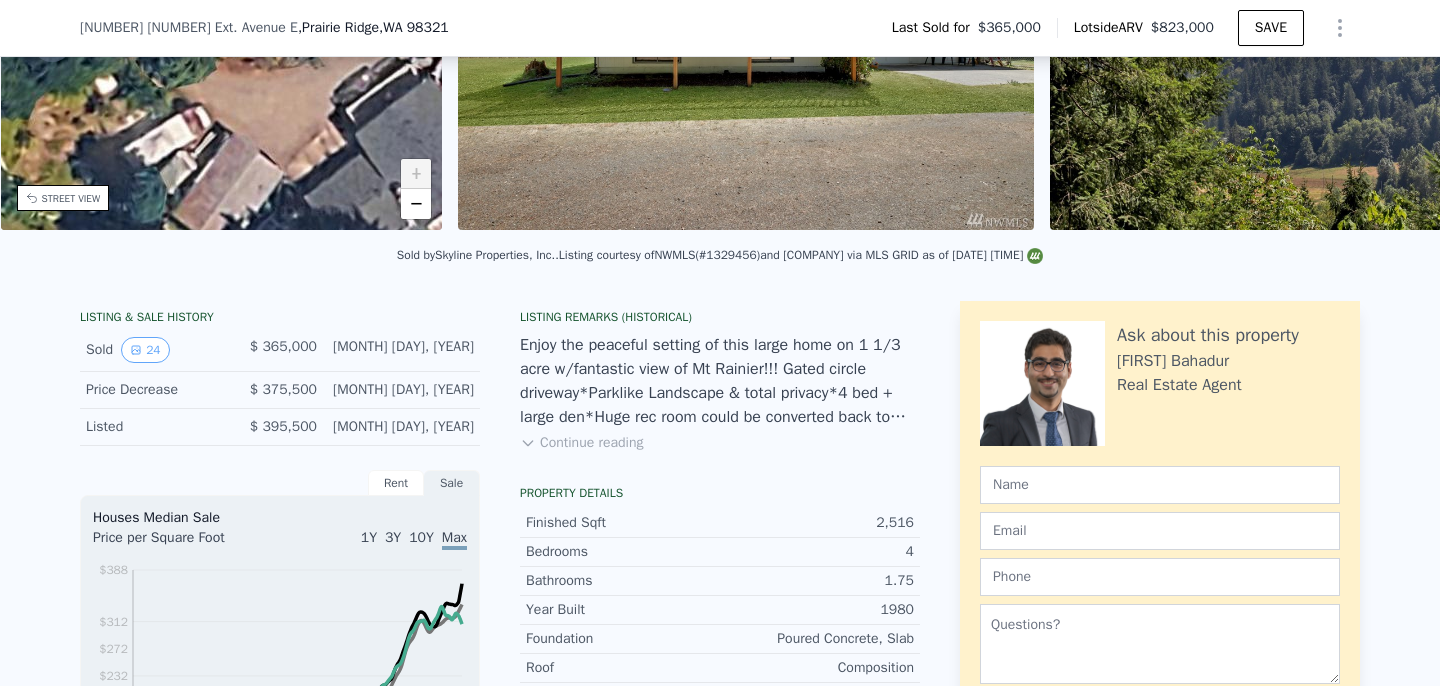 click on "Continue reading" at bounding box center (581, 443) 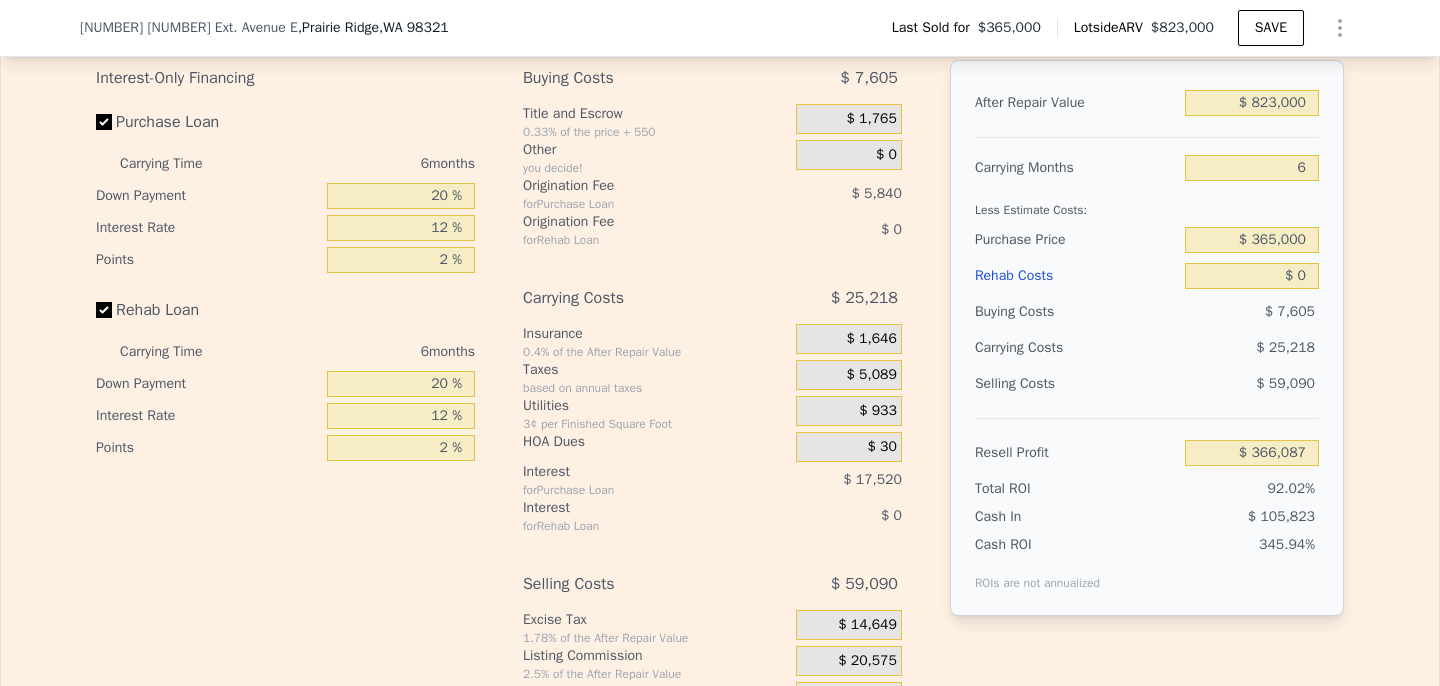 scroll, scrollTop: 3060, scrollLeft: 0, axis: vertical 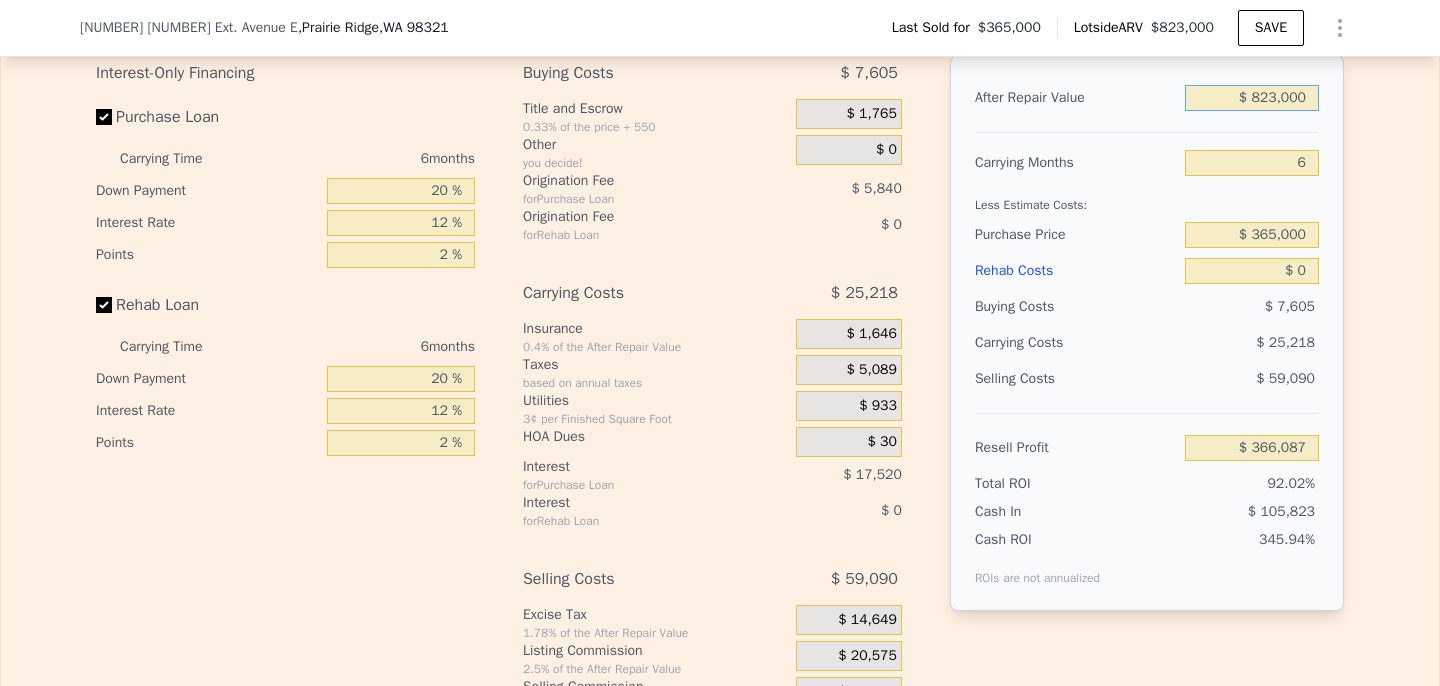 click on "$ 823,000" at bounding box center (1252, 98) 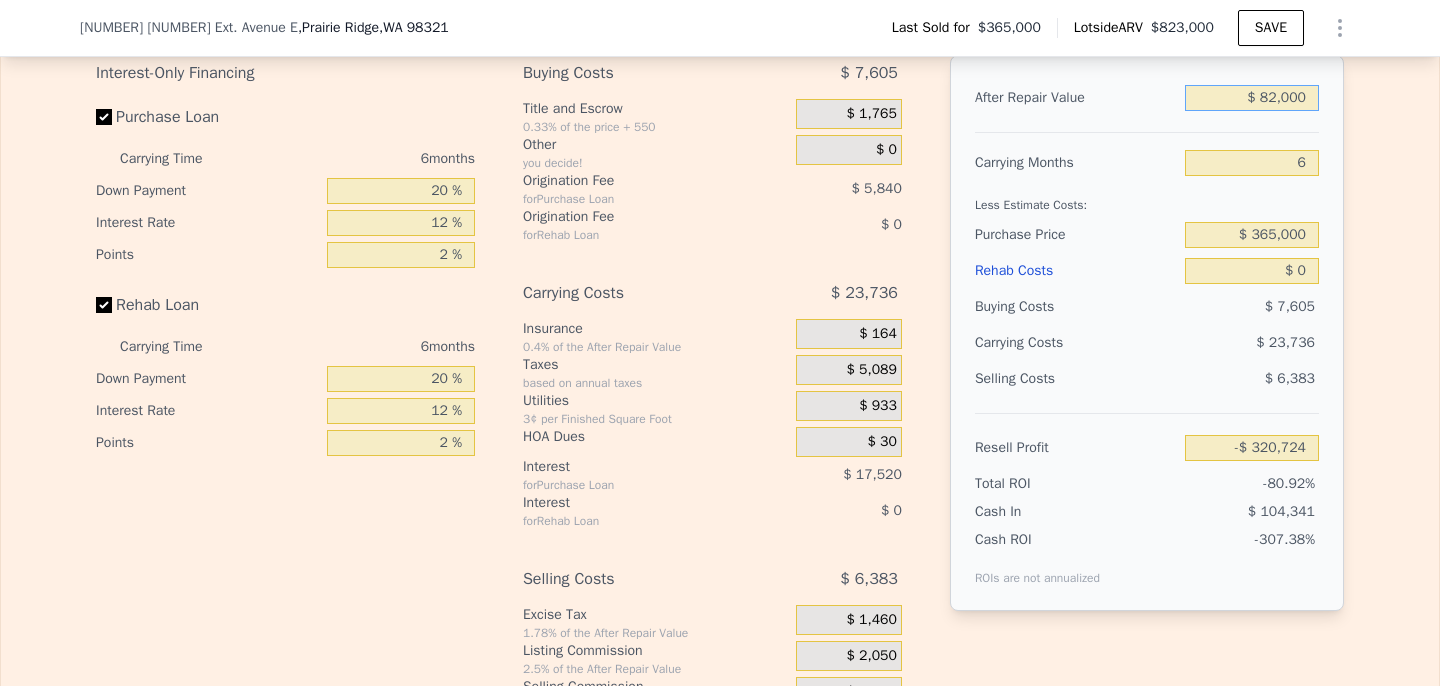 type on "-$ 320,724" 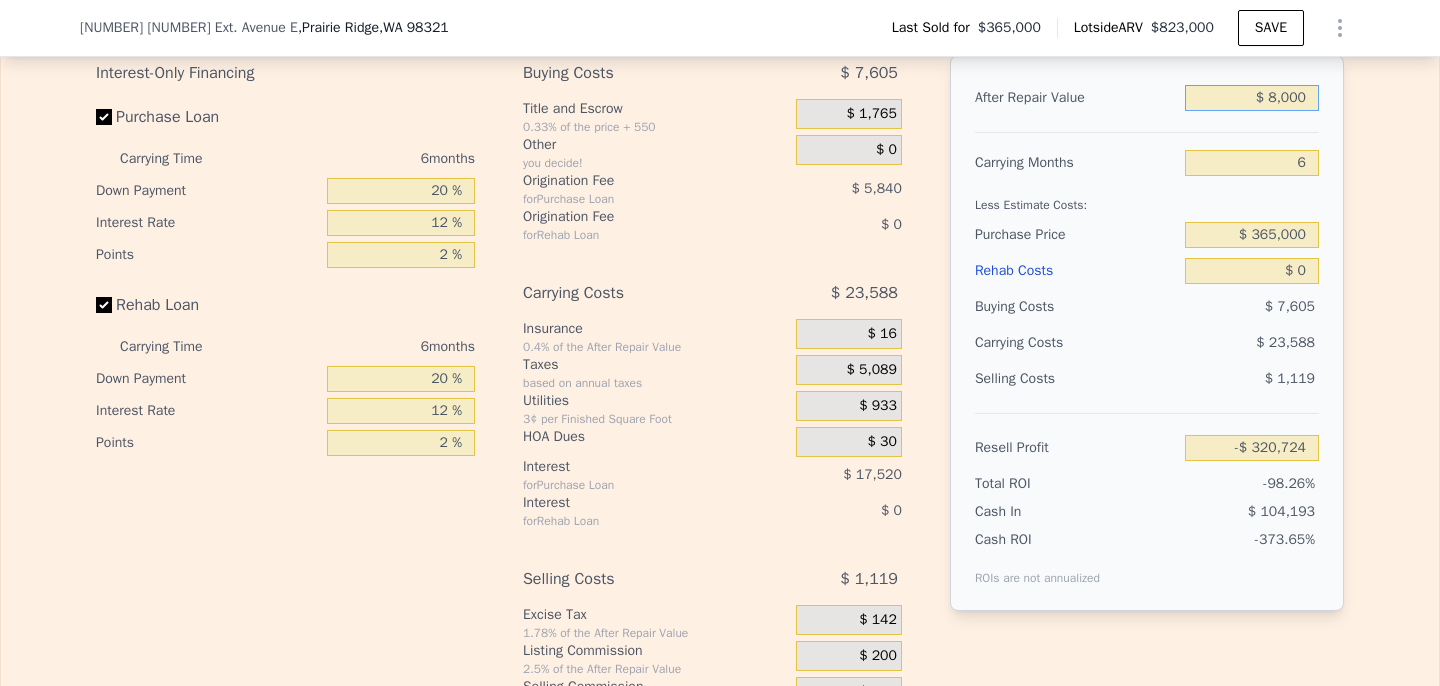 type on "-$ 389,312" 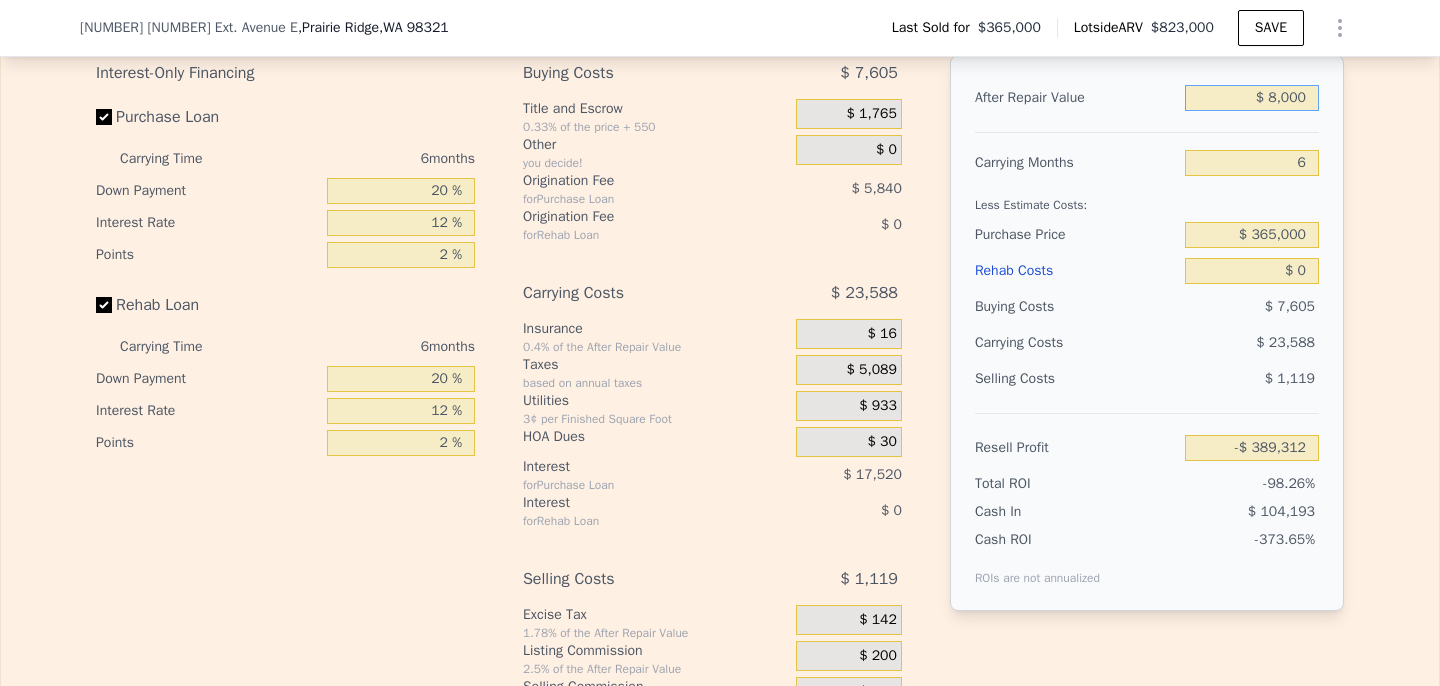 type on "$ 000" 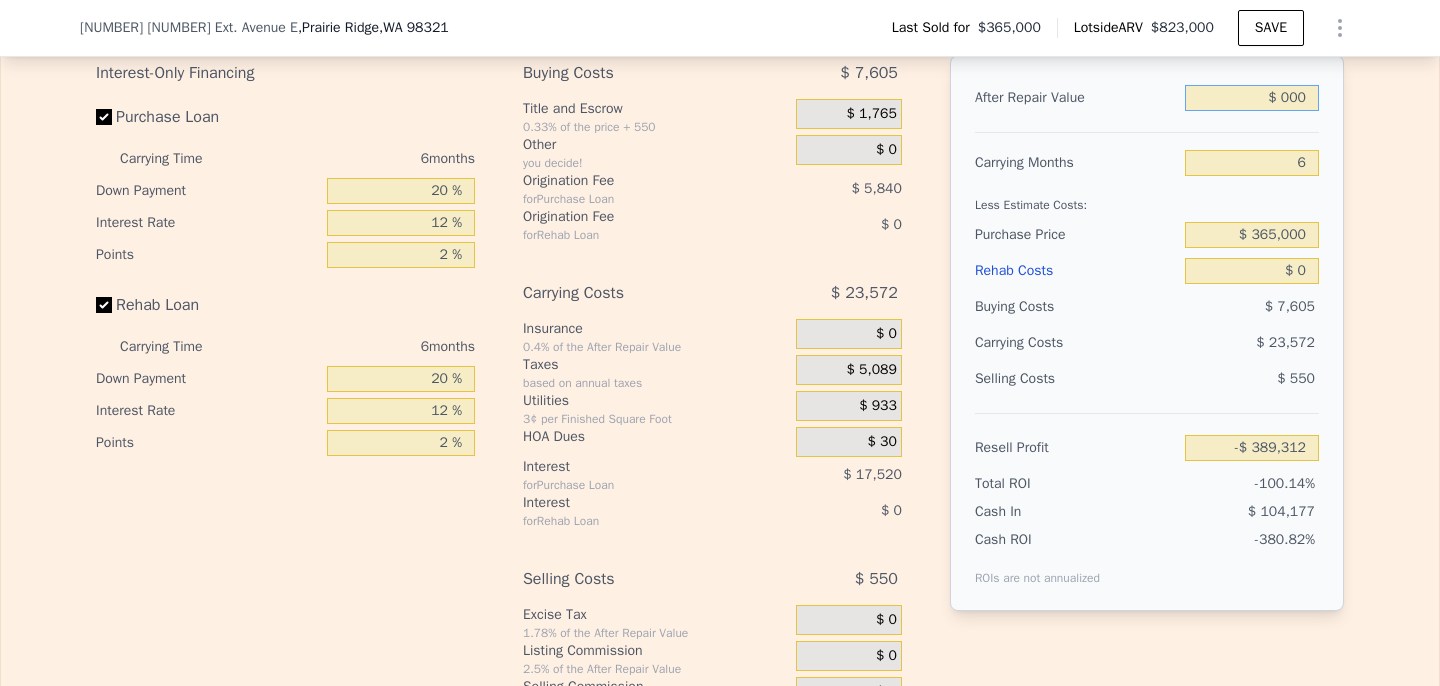type on "-$ 396,727" 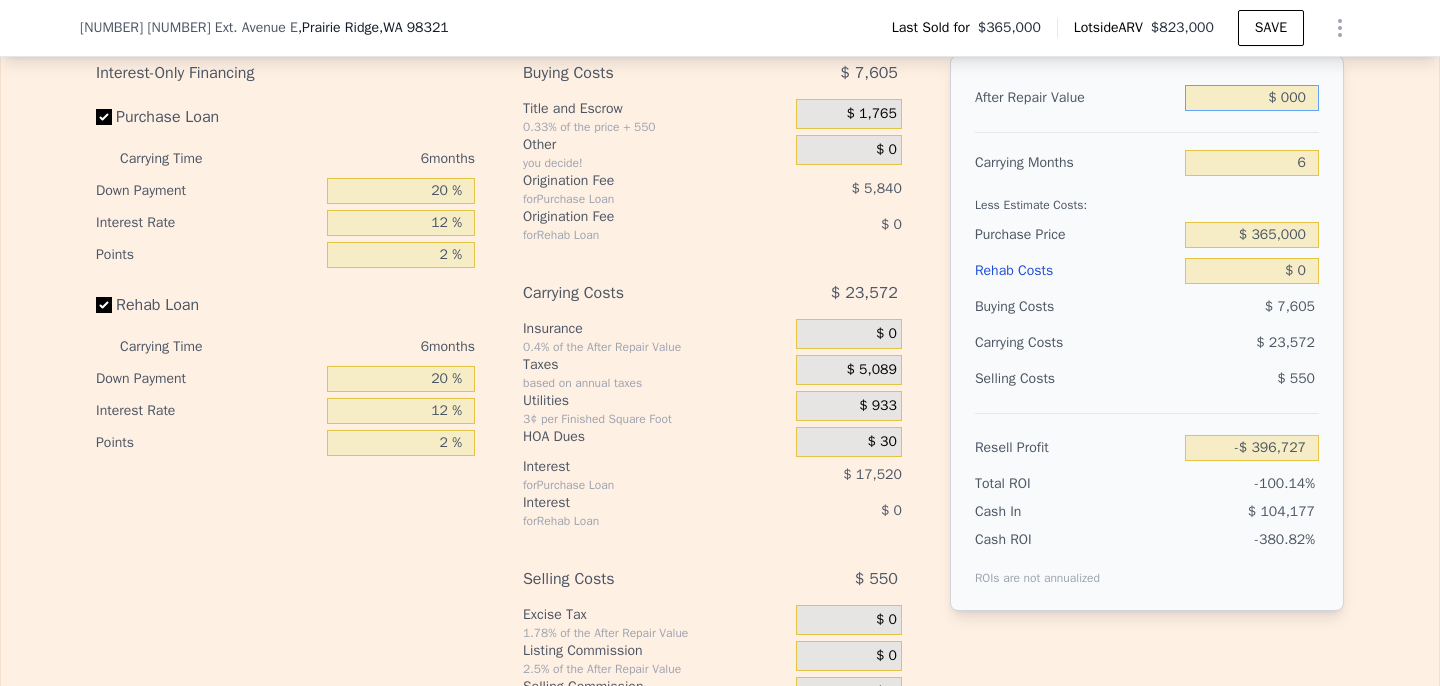 type on "$ 6,000" 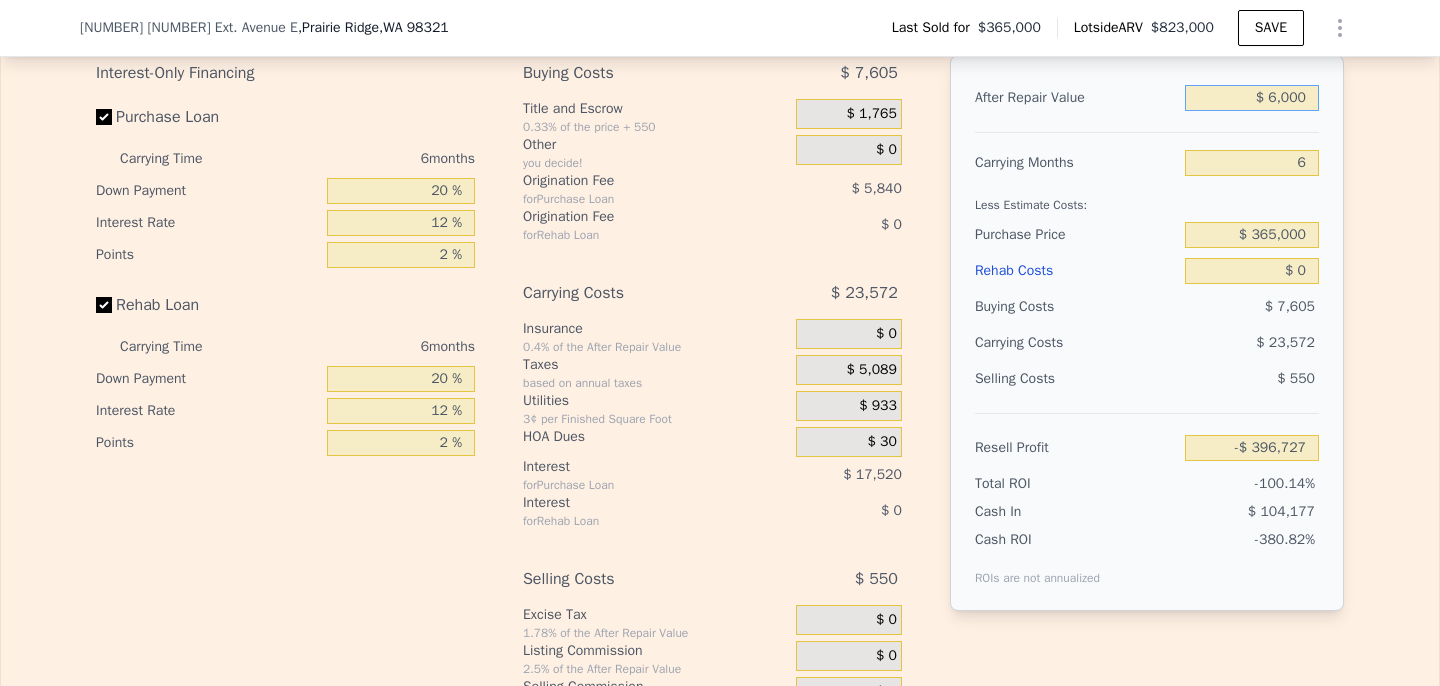 type on "-$ 391,166" 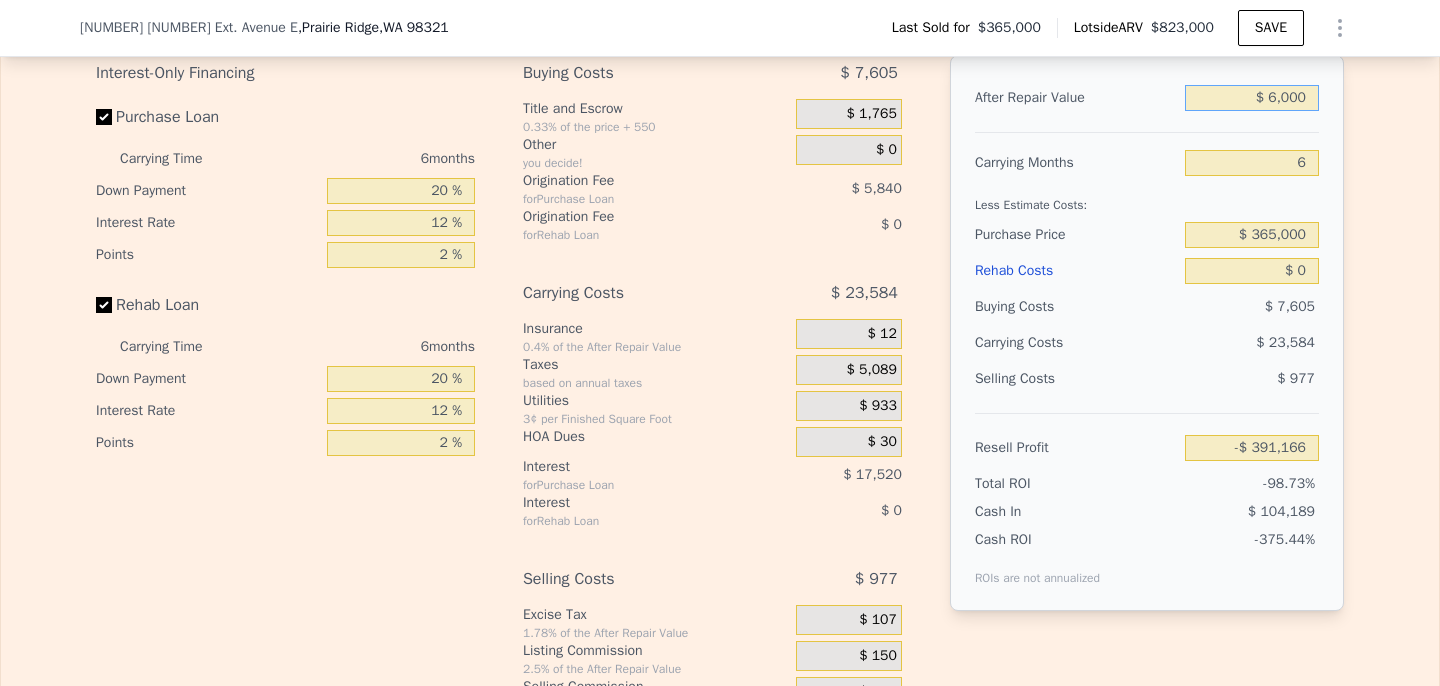 type on "$ 67,000" 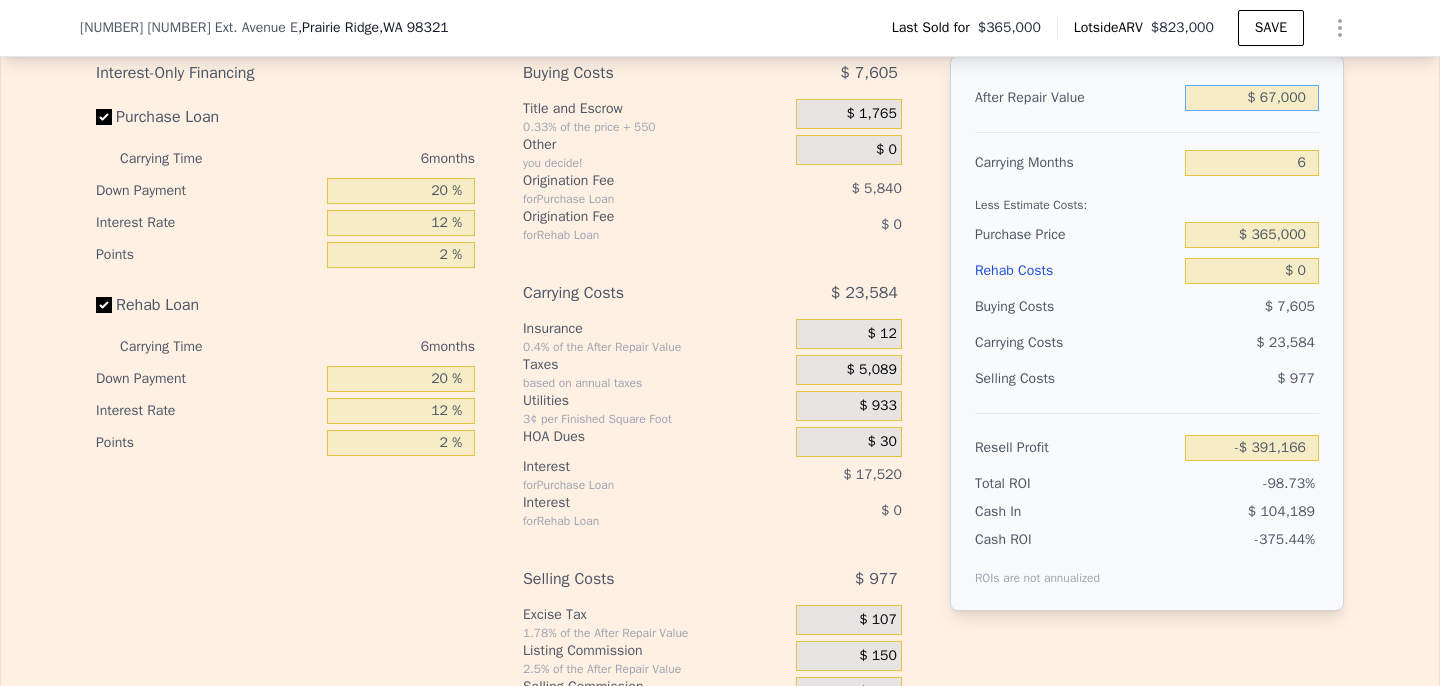 type on "-$ 334,627" 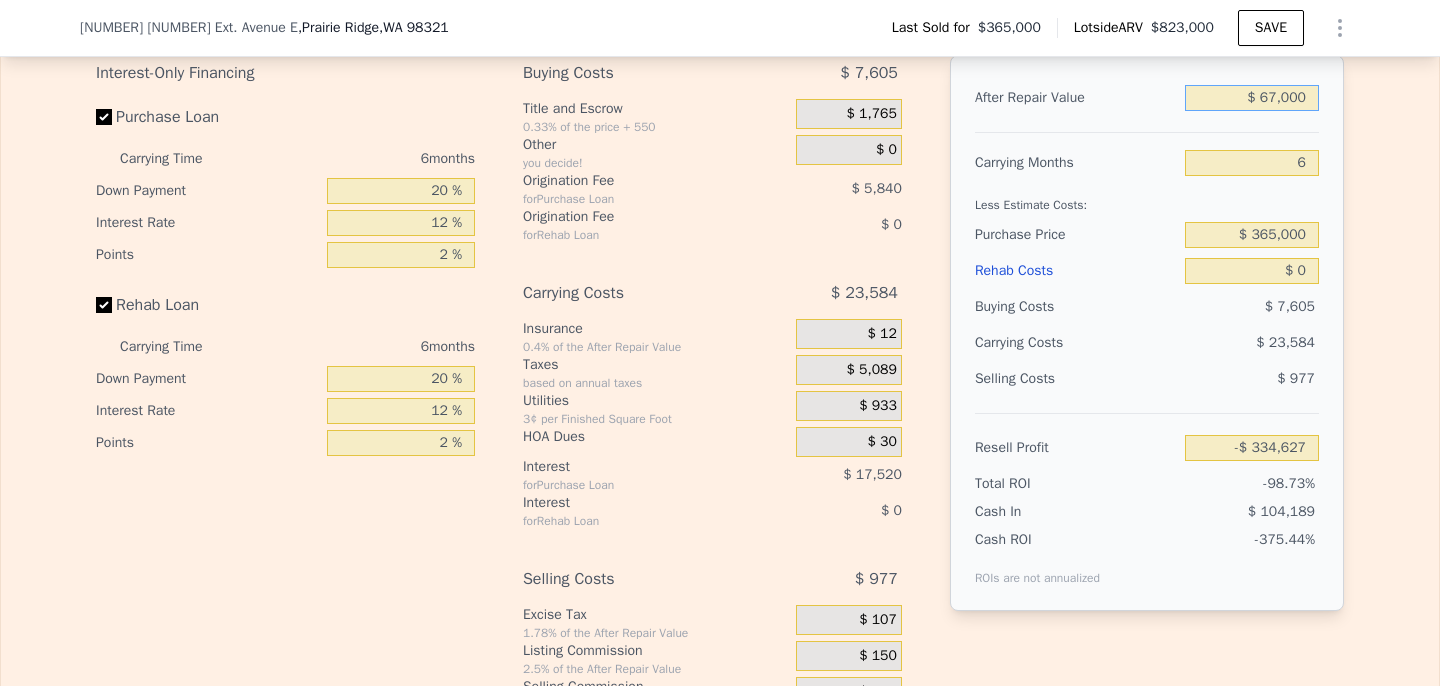 type on "$ 675,000" 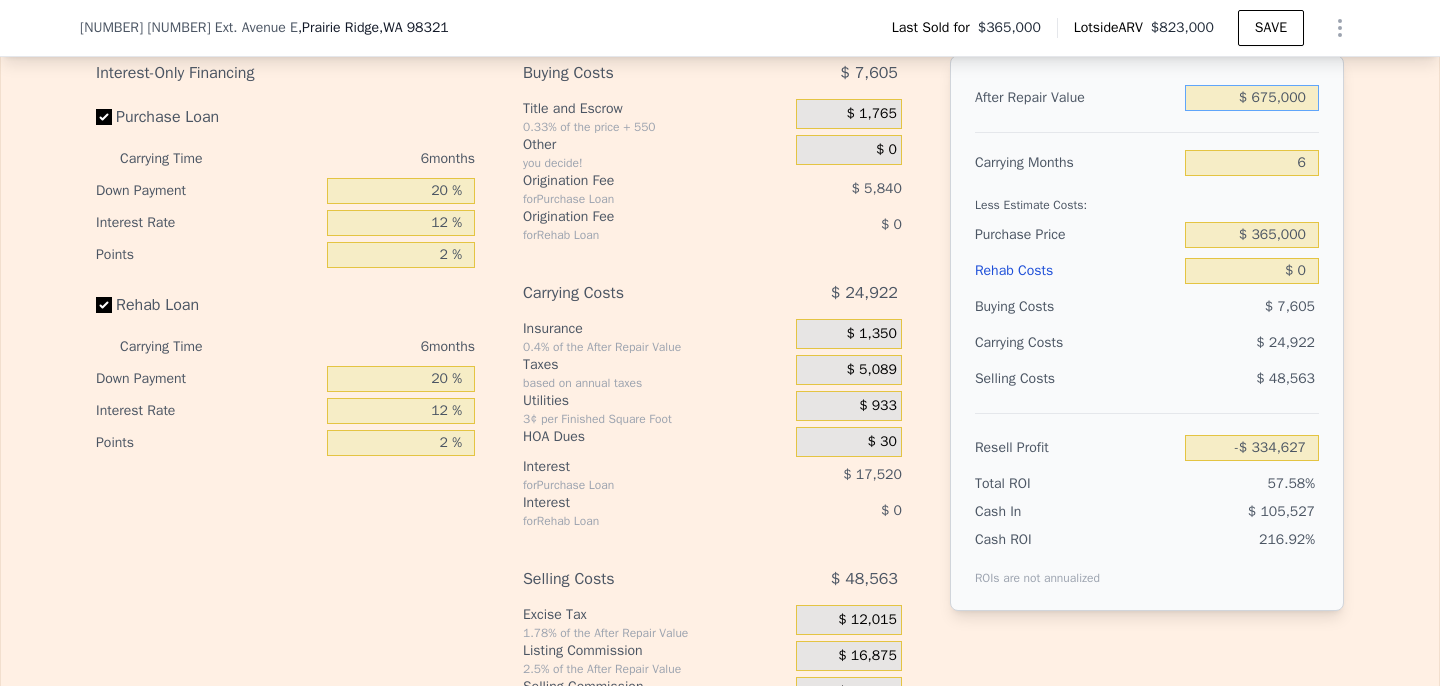 type on "$ 228,910" 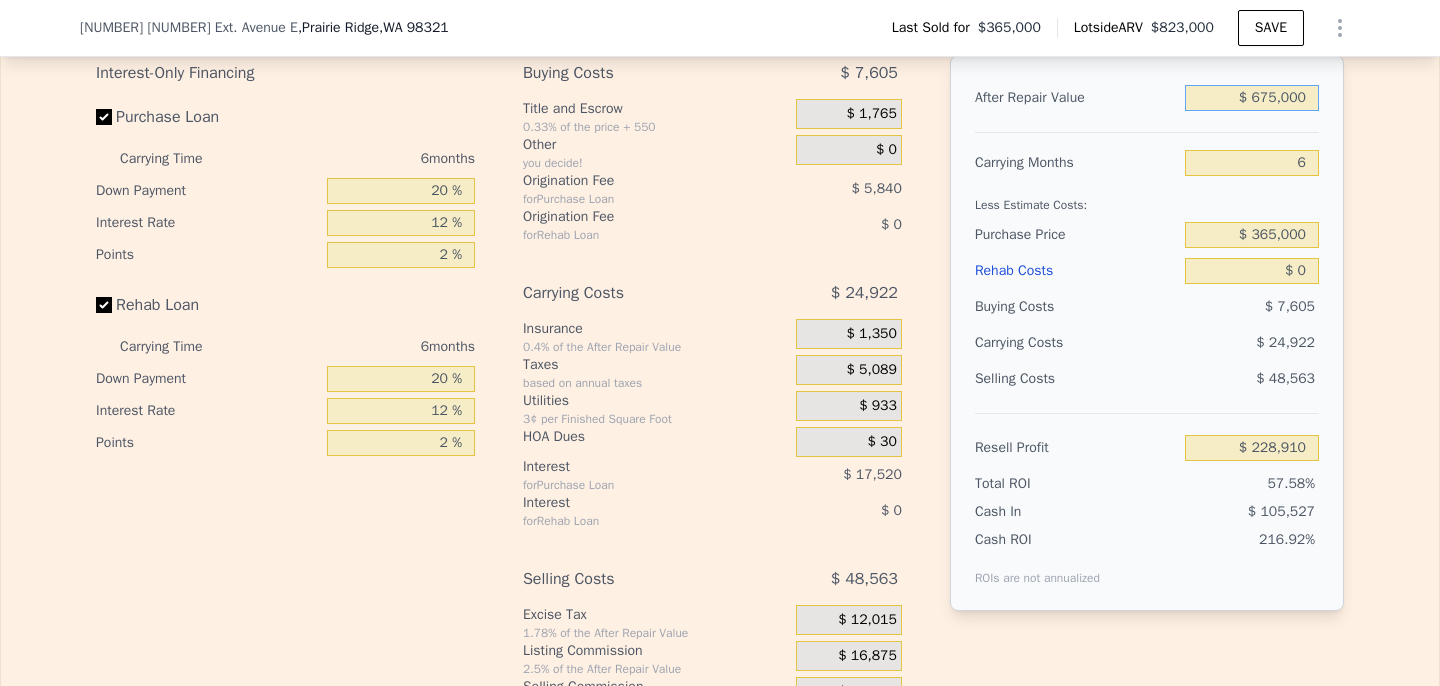 type on "$ 6,750,000" 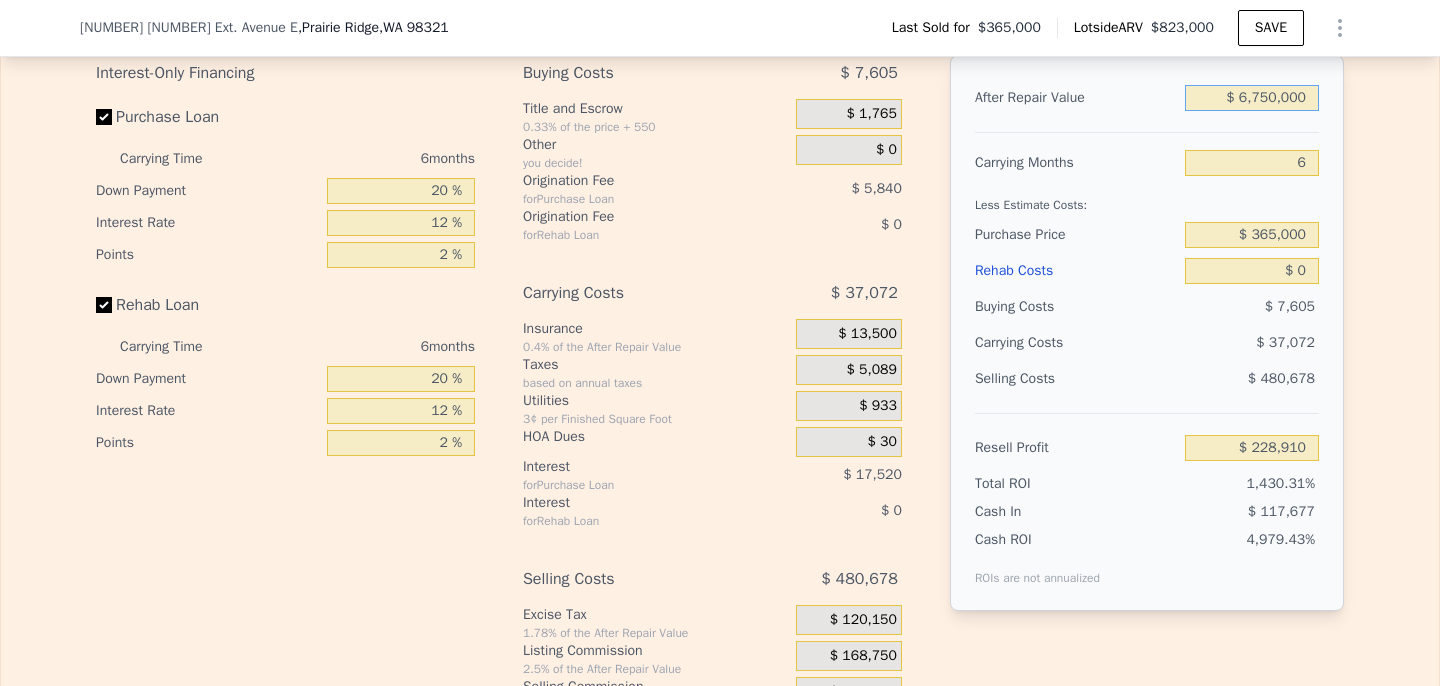 type on "$ 5,859,645" 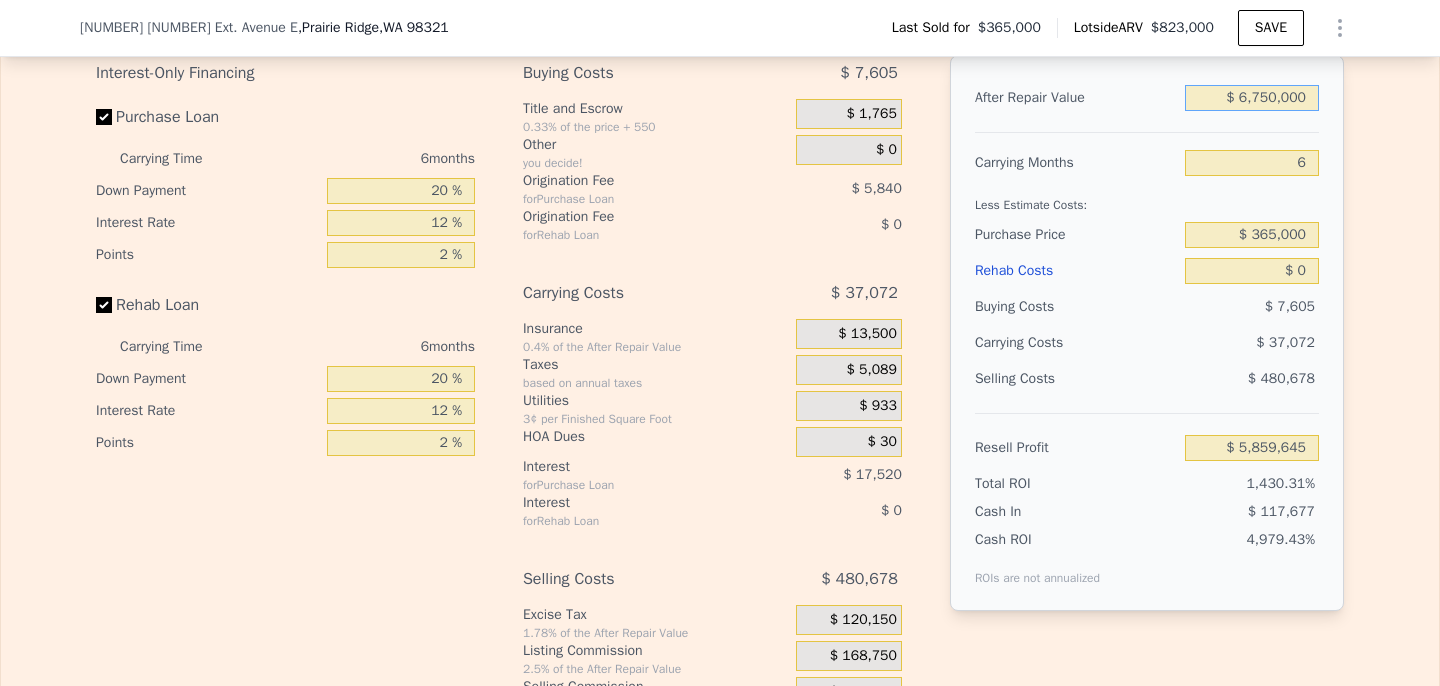 type on "$ 675,000" 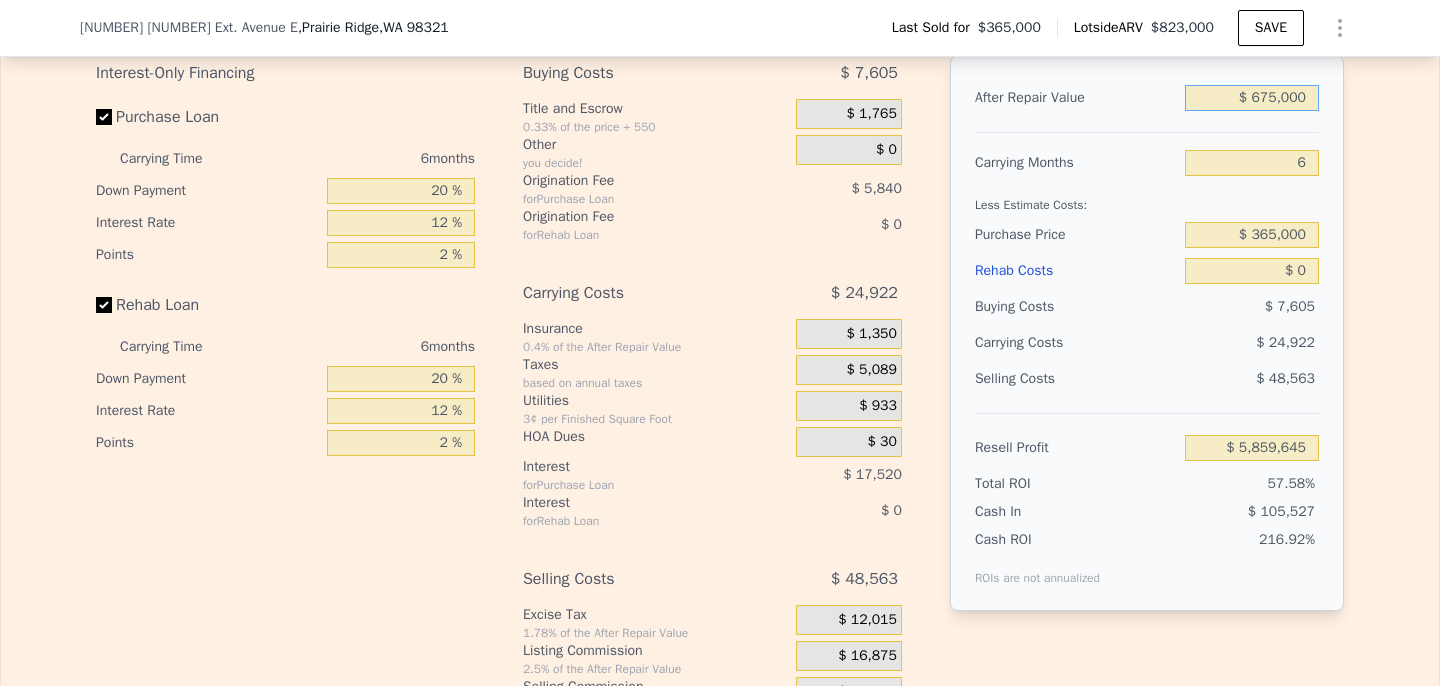 type on "$ 228,910" 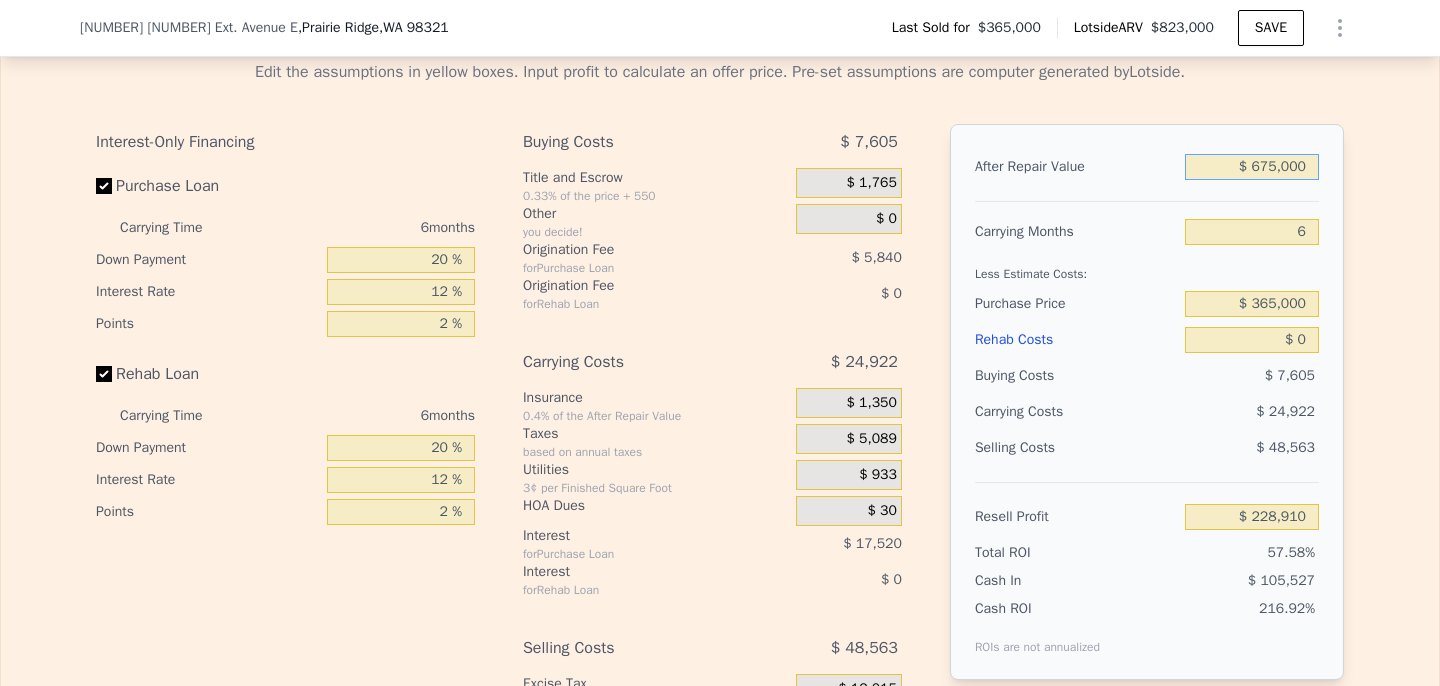 scroll, scrollTop: 3004, scrollLeft: 0, axis: vertical 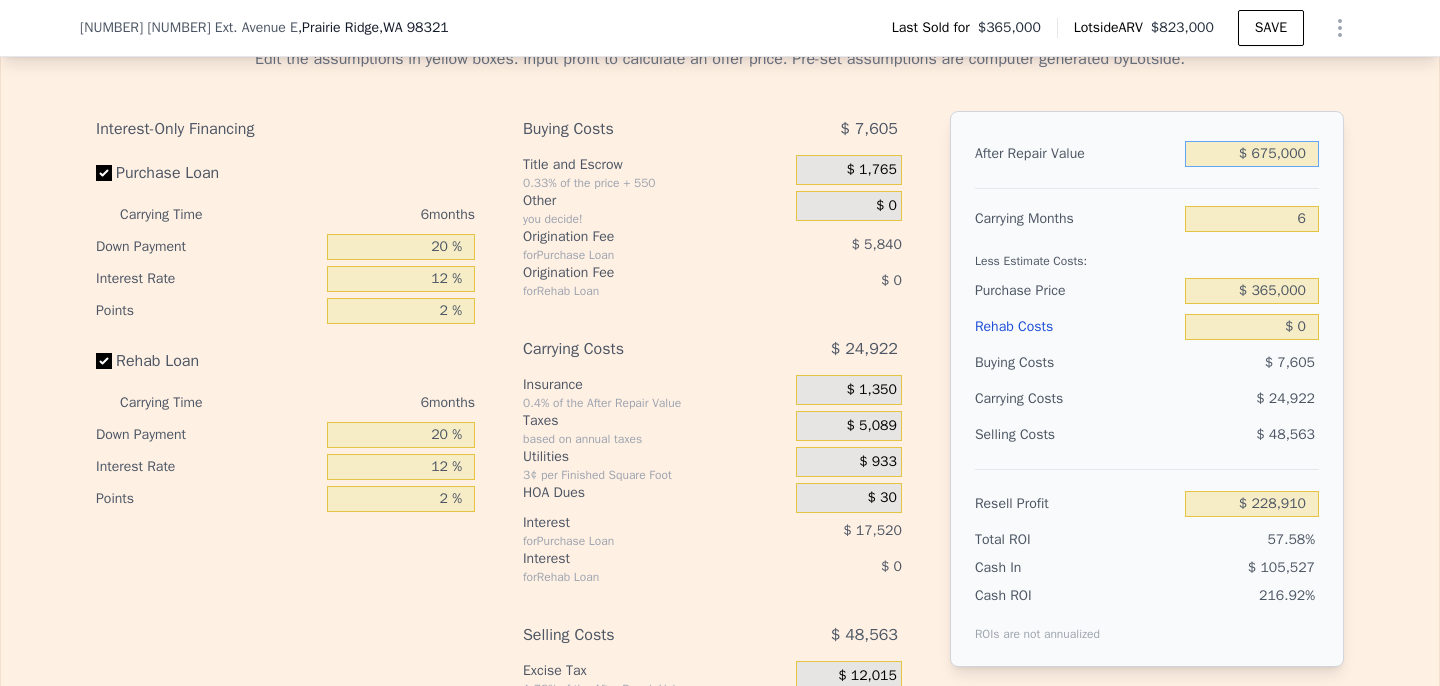 type on "$ 675,000" 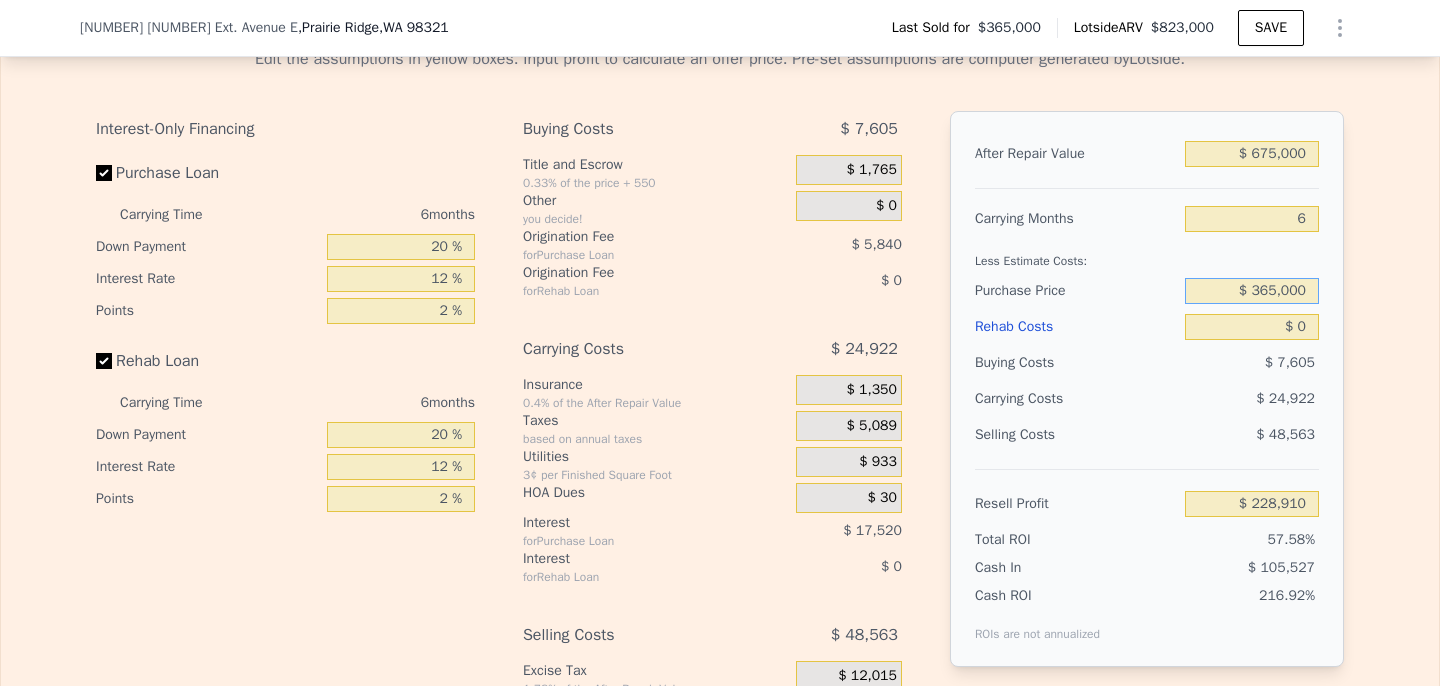 click on "$ 365,000" at bounding box center (1252, 291) 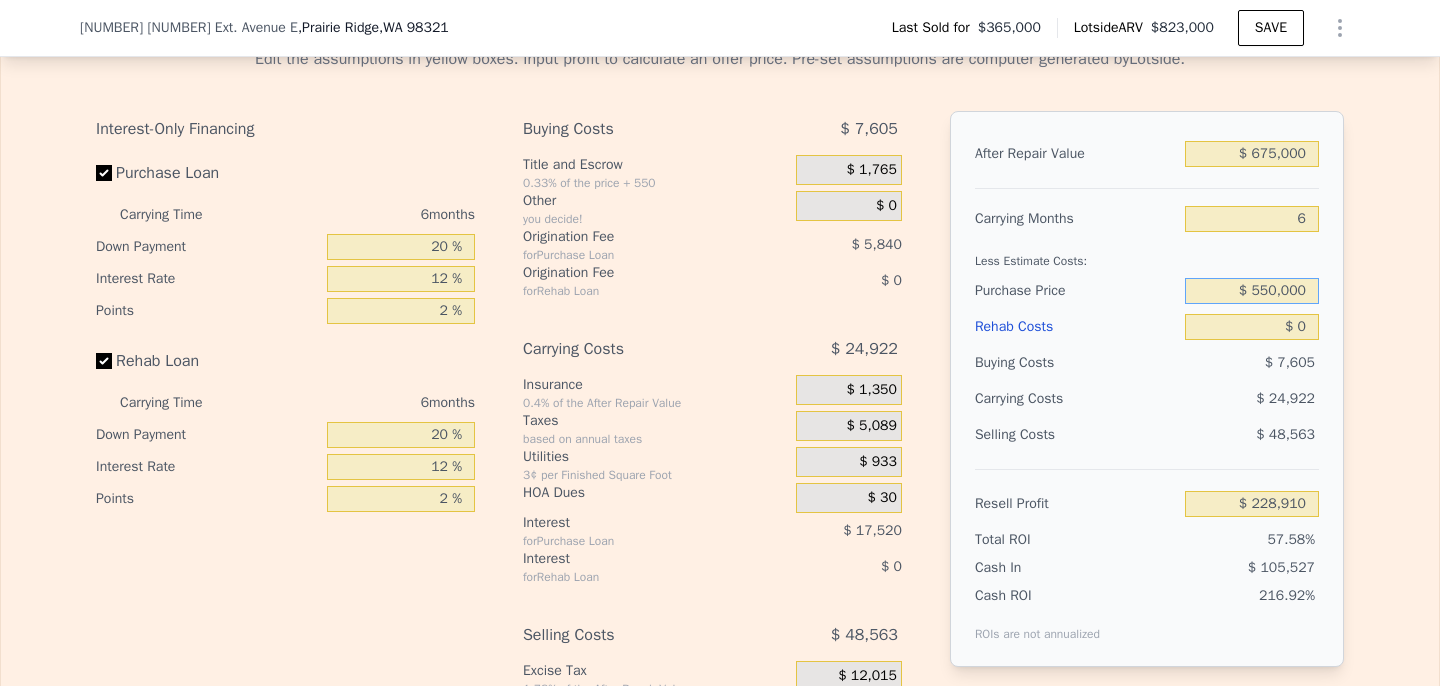 type on "$ 550,000" 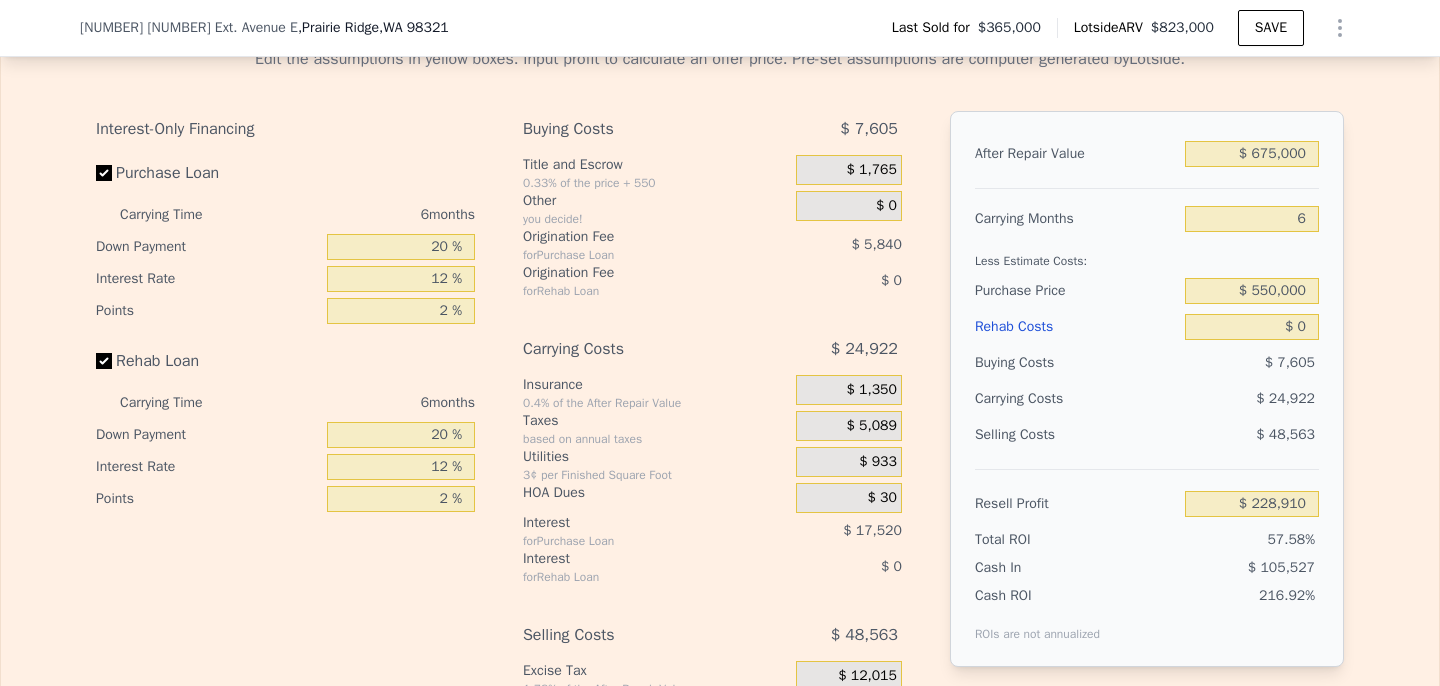 click on "Edit the assumptions in yellow boxes. Input profit to calculate an offer price. Pre-set assumptions are computer generated by Lotside . Interest-Only Financing Purchase Loan Carrying Time 6  months Down Payment 20 % Interest Rate 12 % Points 2 % Rehab Loan Carrying Time 6  months Down Payment 20 % Interest Rate 12 % Points 2 % Buying Costs $ 7,605 Title and Escrow 0.33% of the price + 550 $ 1,765 Other you decide! $ 0 Origination Fee for  Purchase Loan $ 5,840 Origination Fee for  Rehab Loan $ 0 Carrying Costs $ 24,922 Insurance 0.4% of the After Repair Value $ 1,350 Taxes based on annual taxes $ 5,089 Utilities 3¢ per Finished Square Foot $ 933 HOA Dues $ 30 Interest for  Purchase Loan $ 17,520 Interest for  Rehab Loan $ 0 Selling Costs $ 48,563 Excise Tax 1.78% of the After Repair Value $ 12,015 Listing Commission 2.5% of the After Repair Value $ 16,875 Selling Commission 2.5% of the After Repair Value $ 16,875 Title and Escrow 0.33% of the After Repair Value $ 2,798 After Repair Value $ 675,000 6 $ 0" at bounding box center (720, 418) 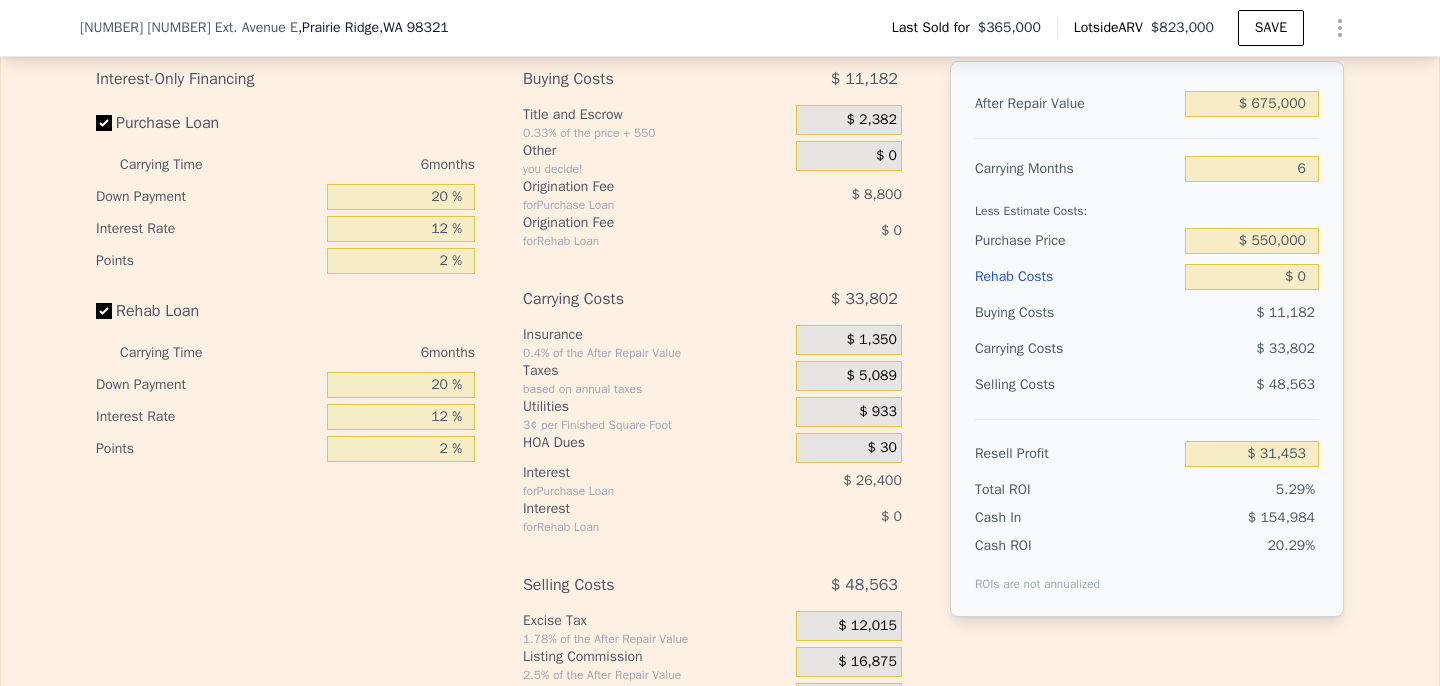 scroll, scrollTop: 3050, scrollLeft: 0, axis: vertical 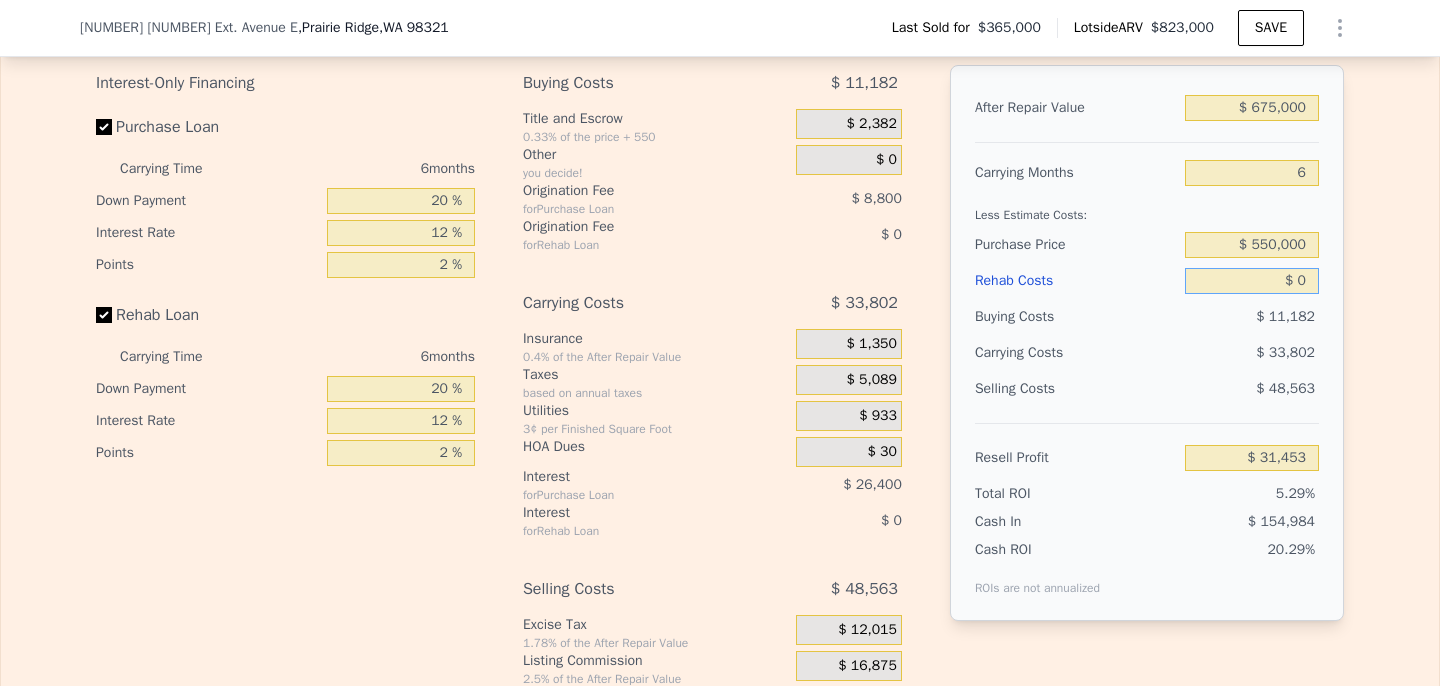 click on "$ 0" at bounding box center (1252, 281) 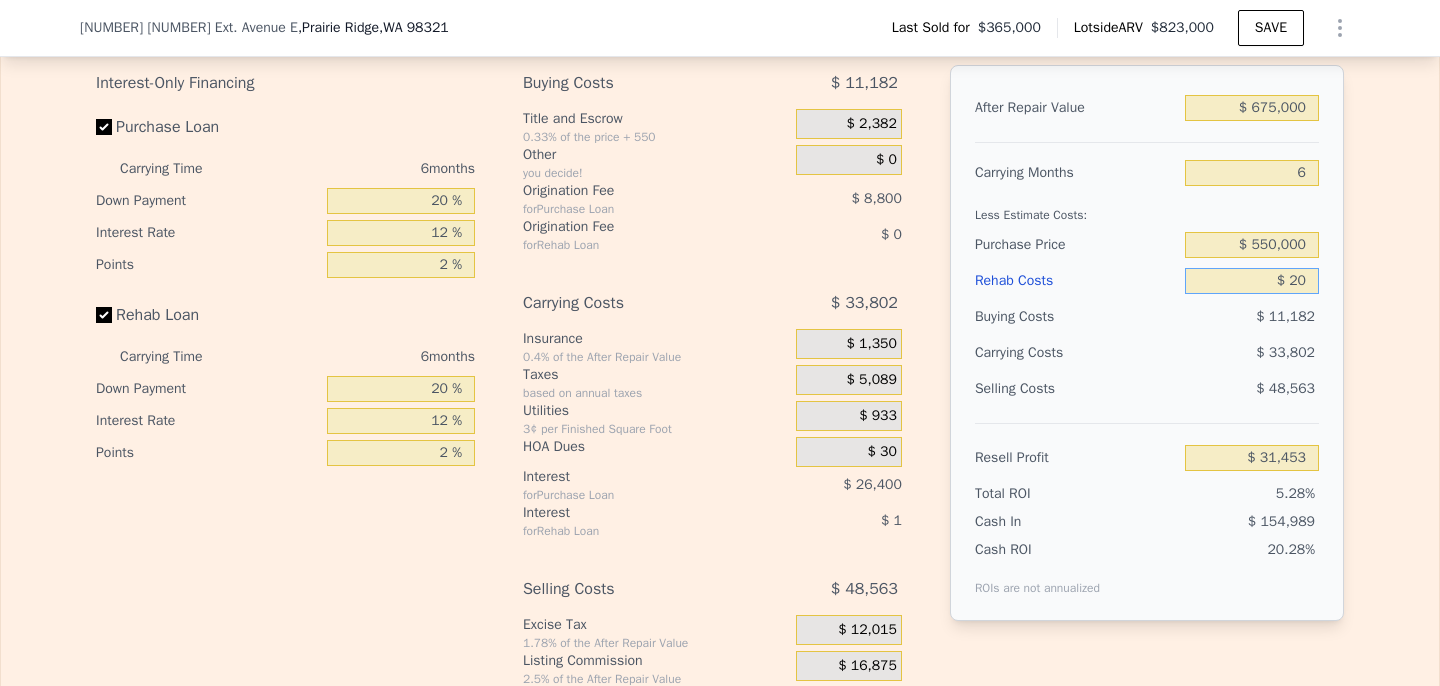 type on "$ 31,433" 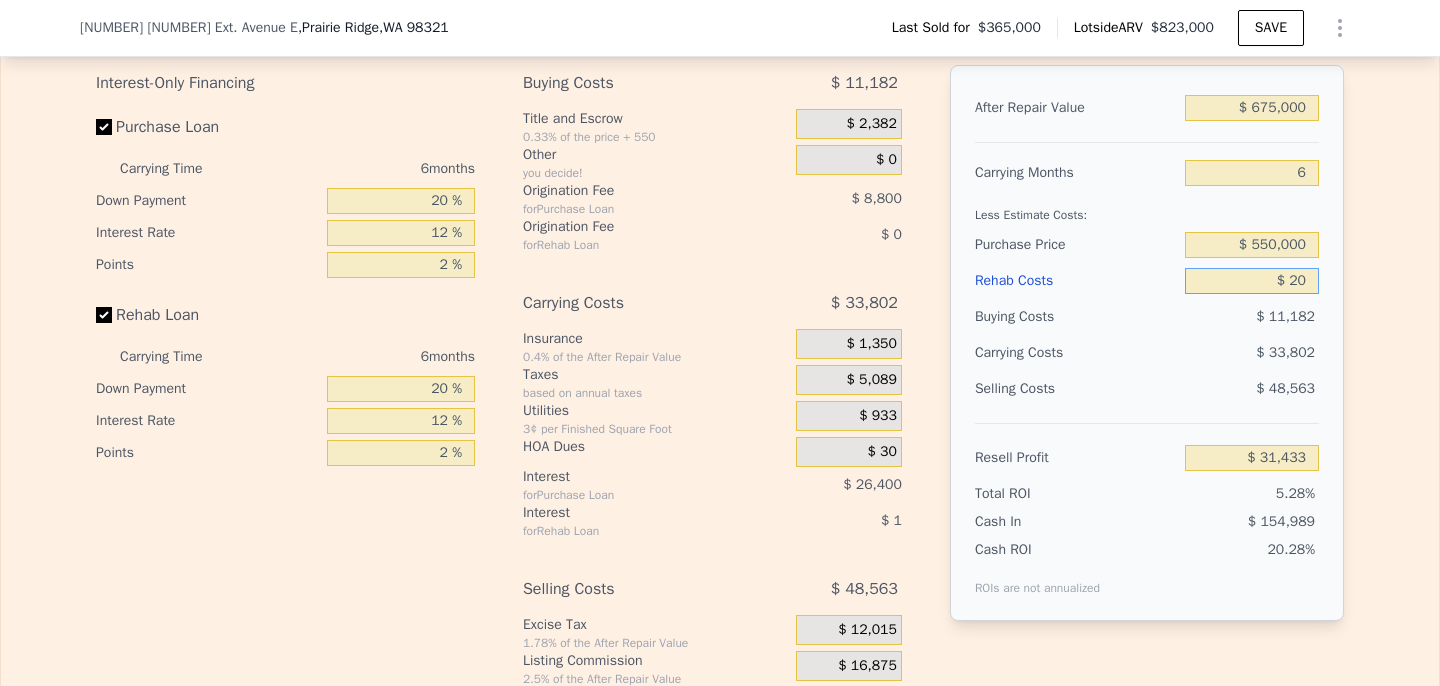 type on "$ 200" 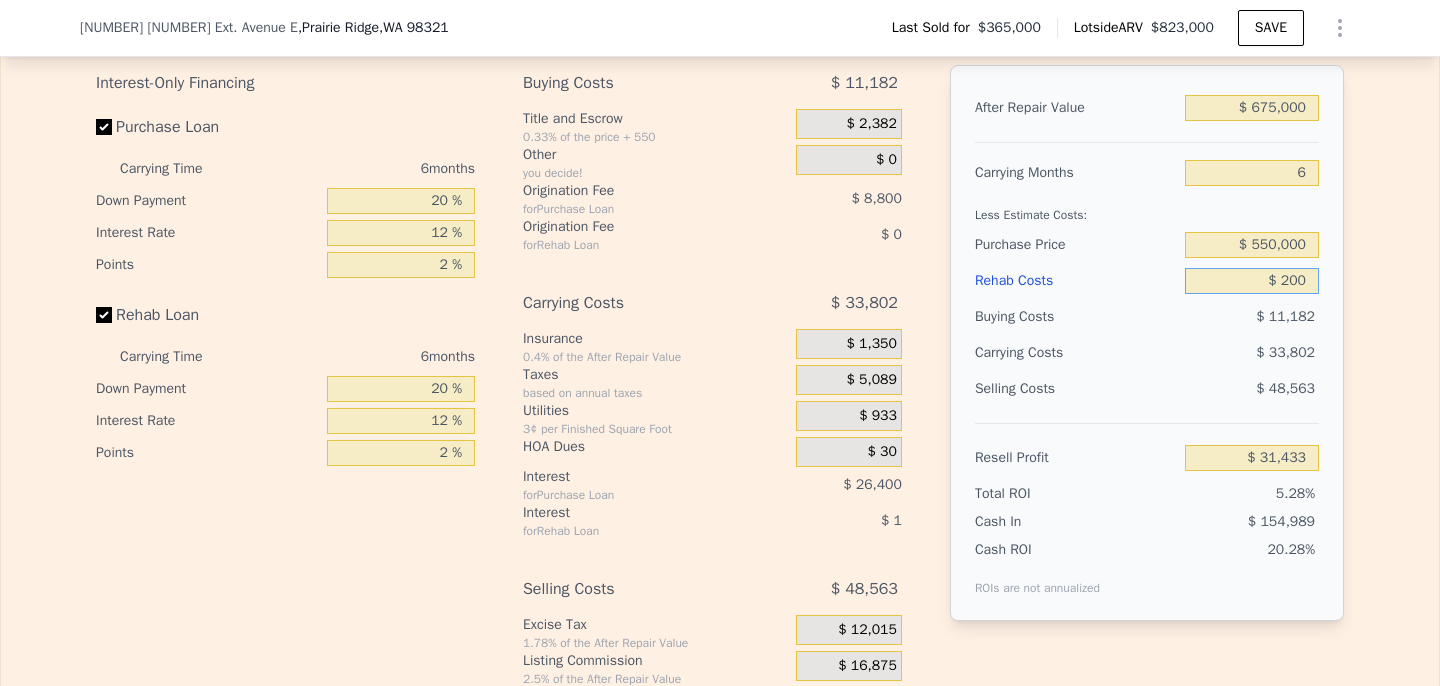 type on "$ 31,238" 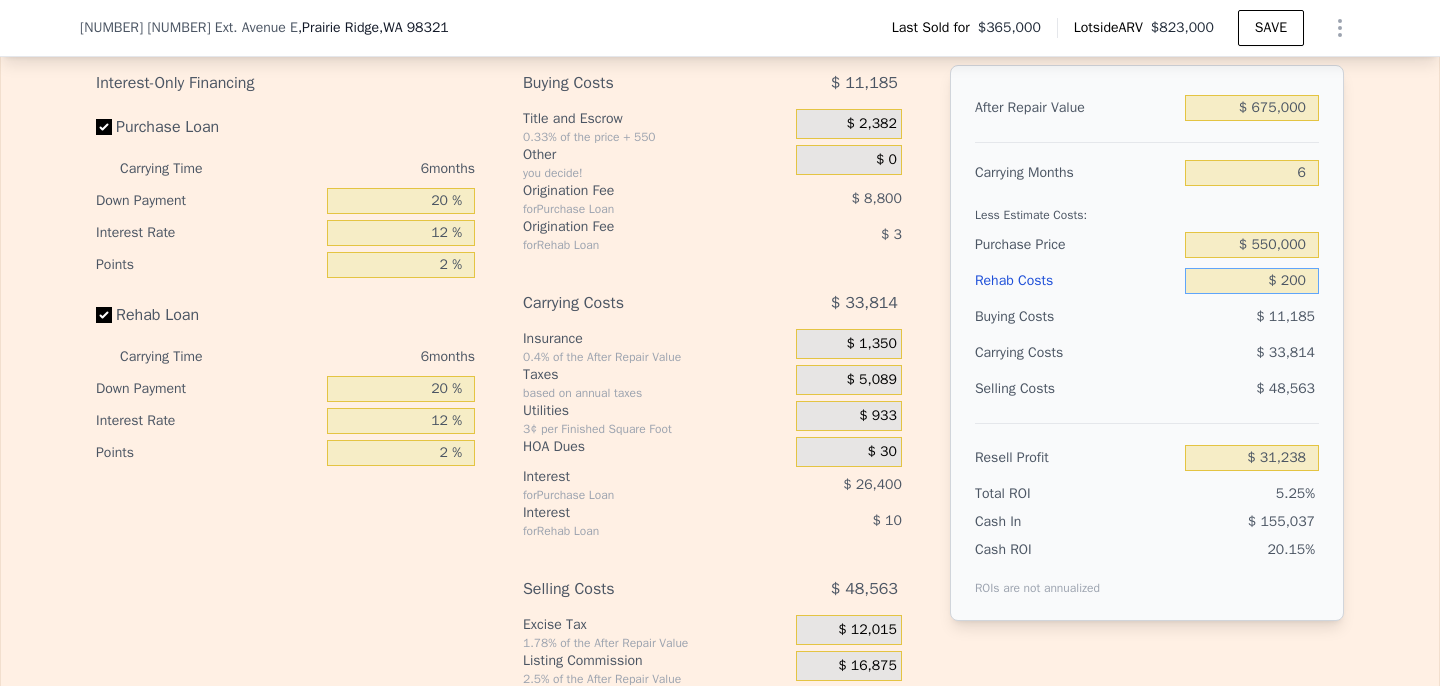 type on "$ 2,000" 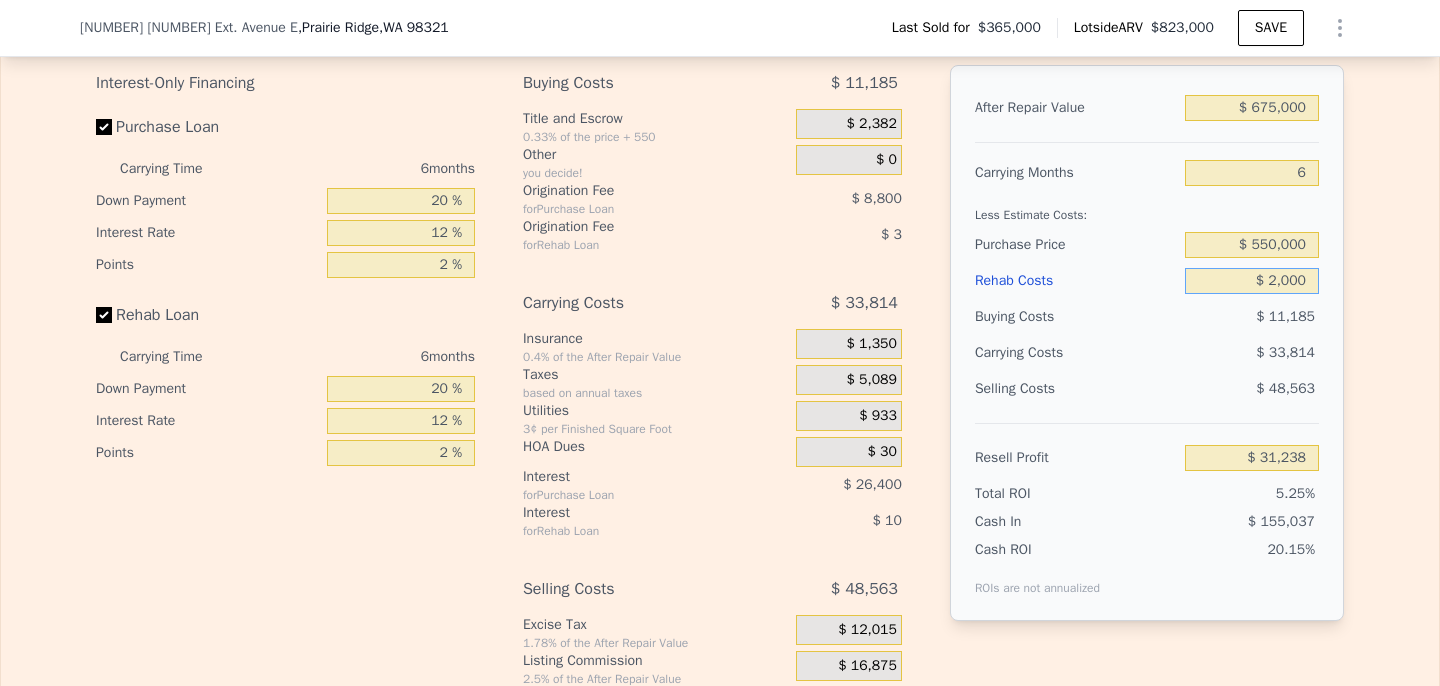 type on "$ 29,325" 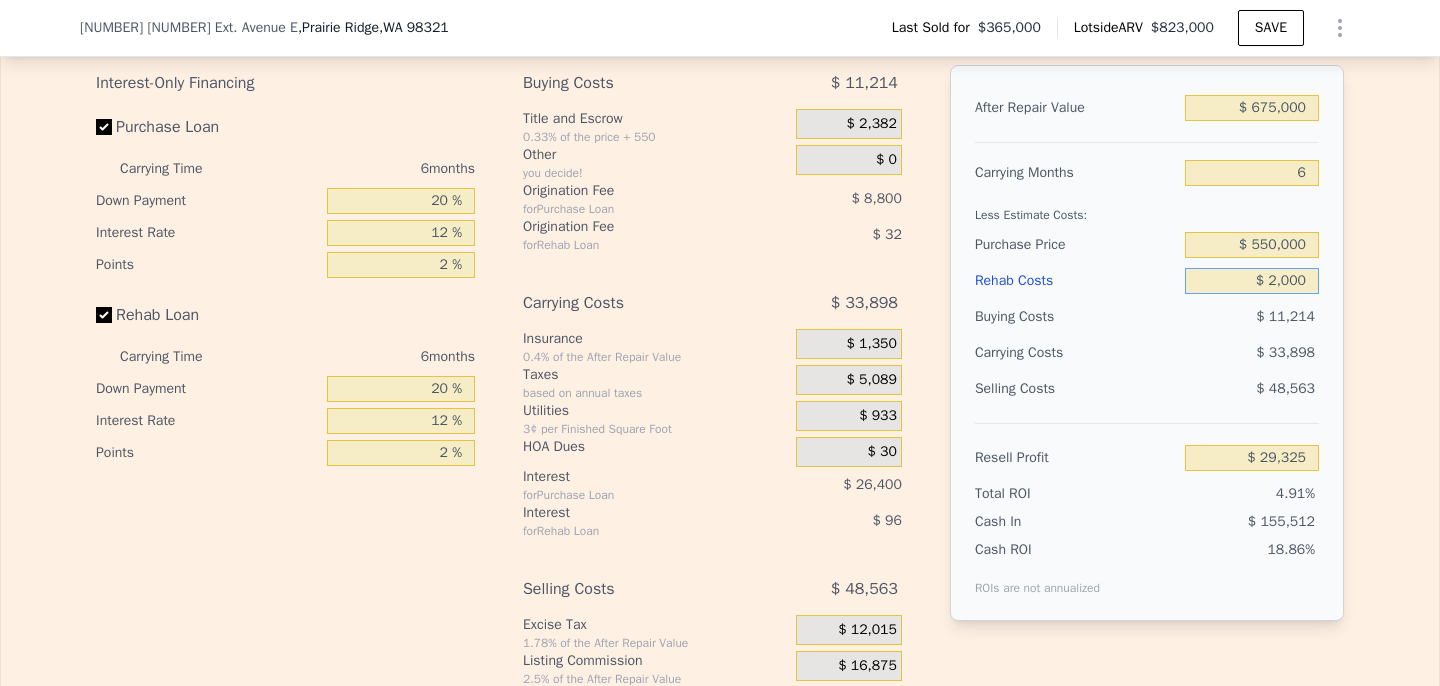 type on "$ 20,000" 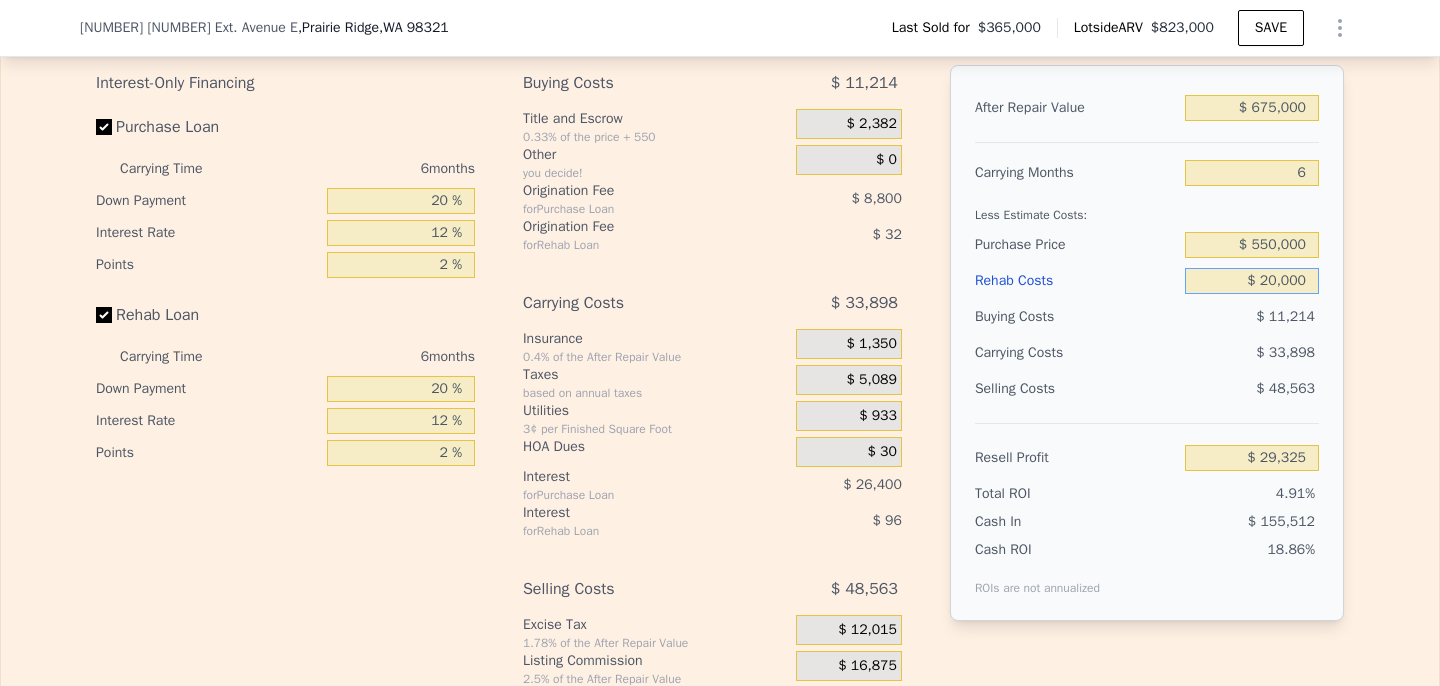 type on "$ 10,173" 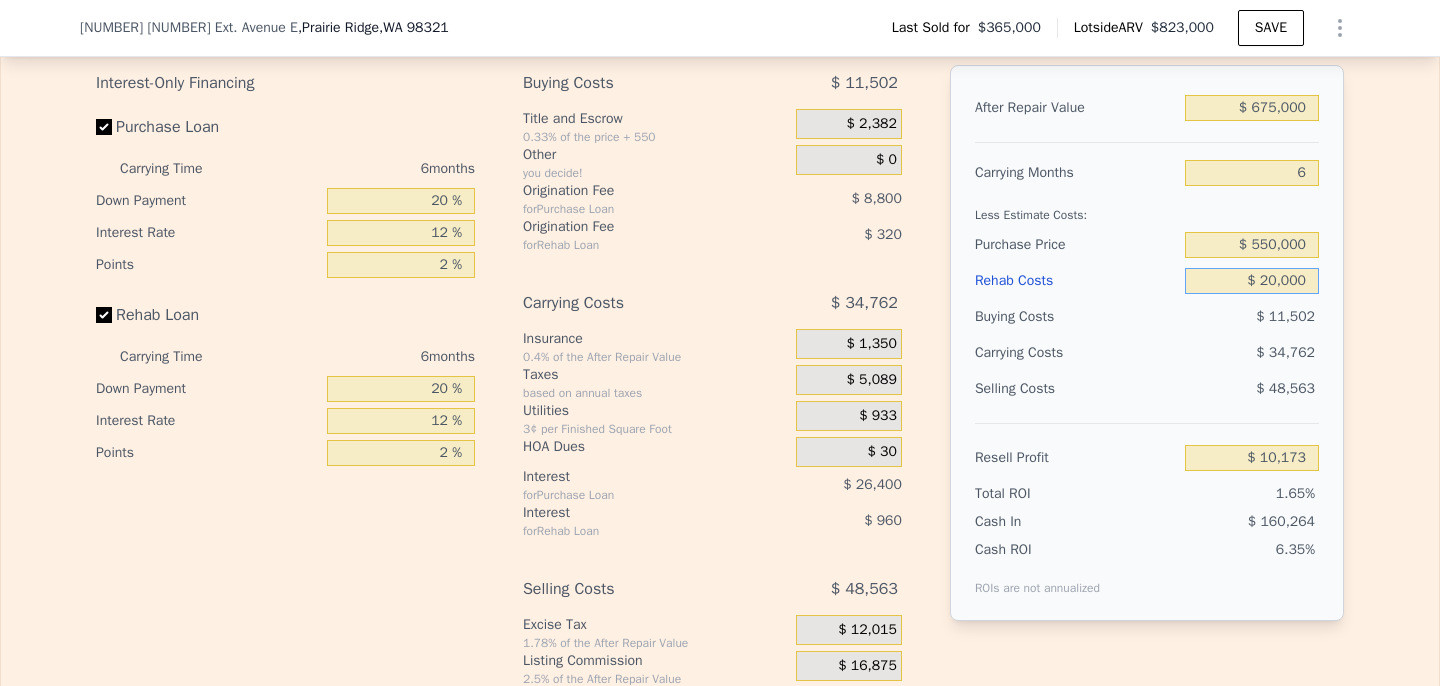 type on "$ 20,000" 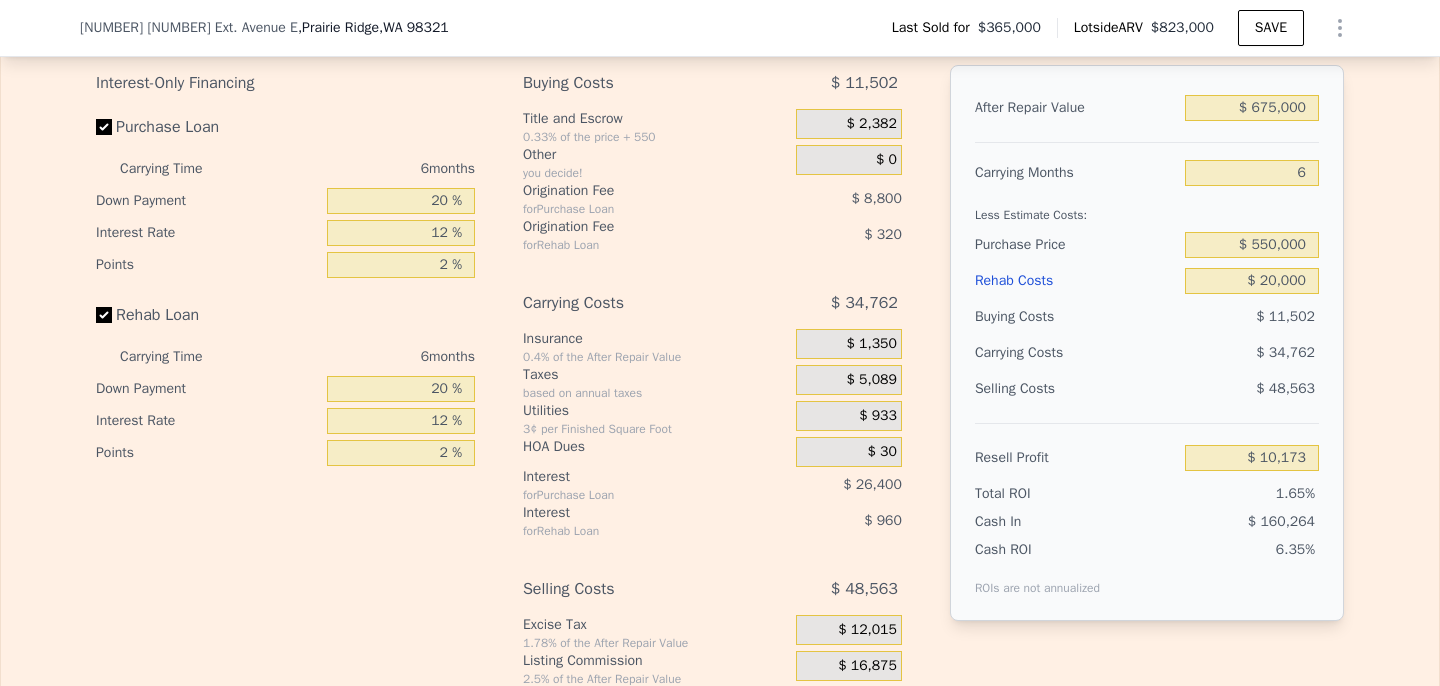 click on "After Repair Value $ 675,000 Carrying Months 6 Less Estimate Costs: Purchase Price $ 550,000 Rehab Costs $ 20,000 Buying Costs $ 11,502 Carrying Costs $ 34,762 Selling Costs $ 48,563 Resell Profit $ 10,173 Total ROI 1.65% Cash In $ 160,264 Cash ROI ROIs are not annualized 6.35%" at bounding box center [1147, 343] 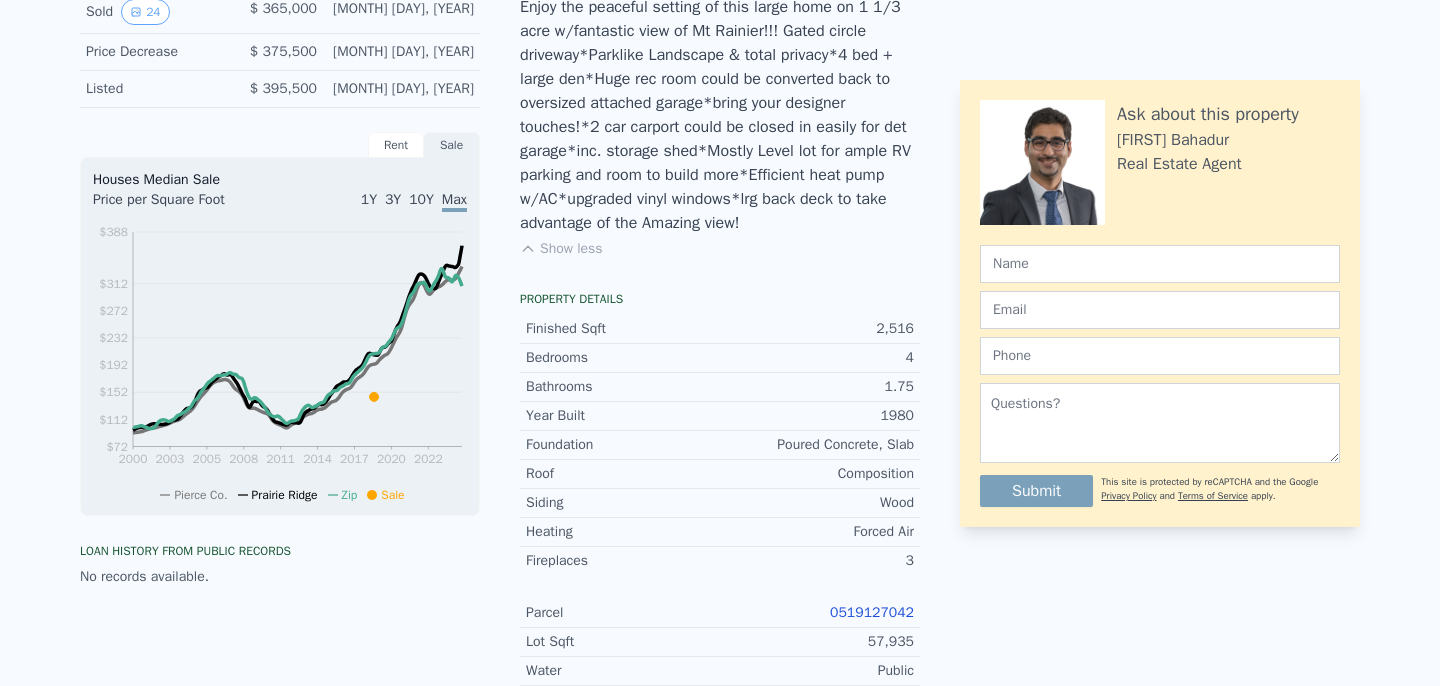 scroll, scrollTop: 0, scrollLeft: 0, axis: both 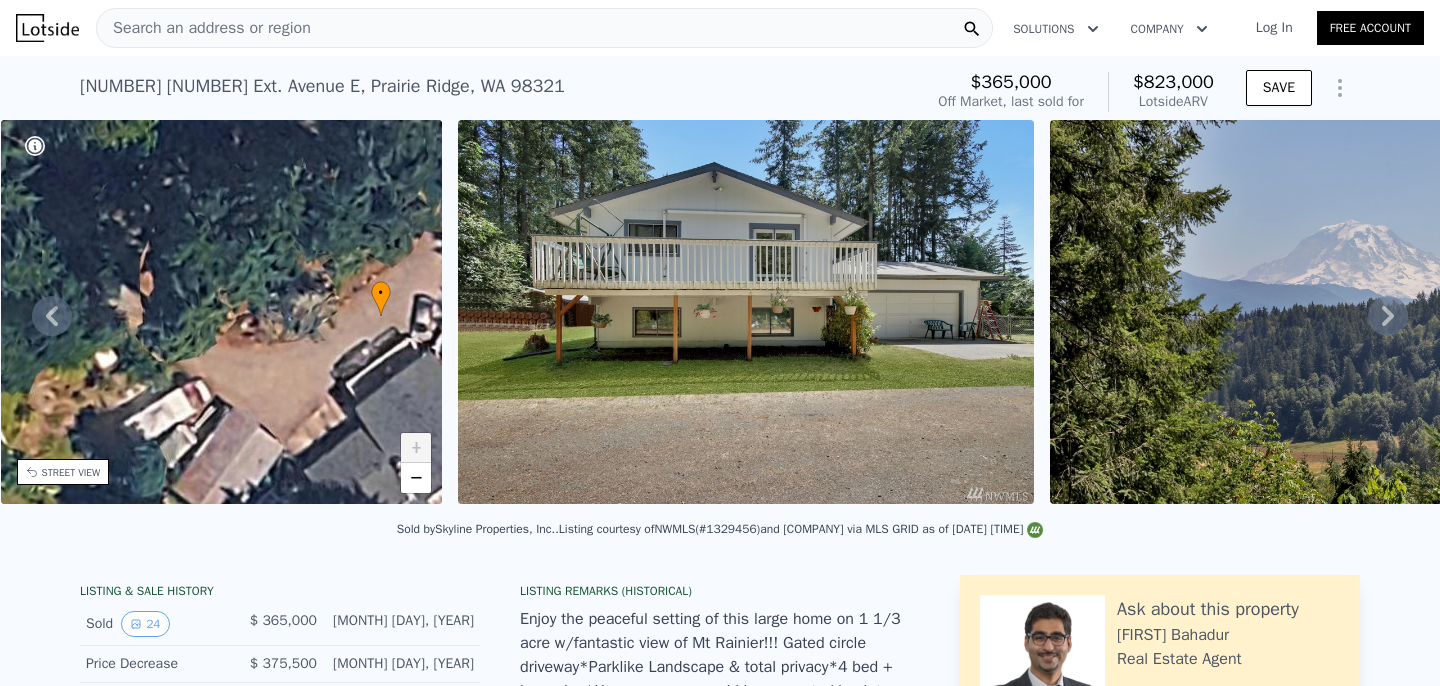 click on "Search an address or region" at bounding box center (544, 28) 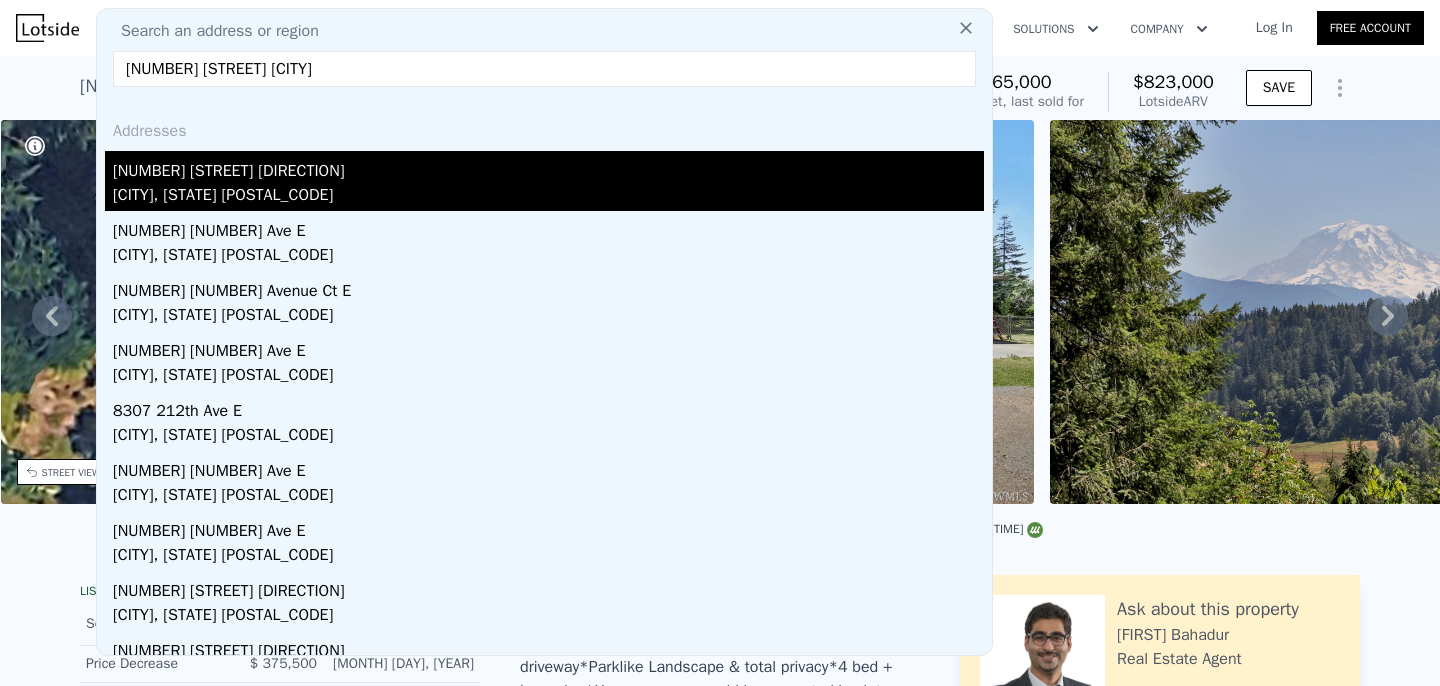 type on "[NUMBER] [STREET] [CITY]" 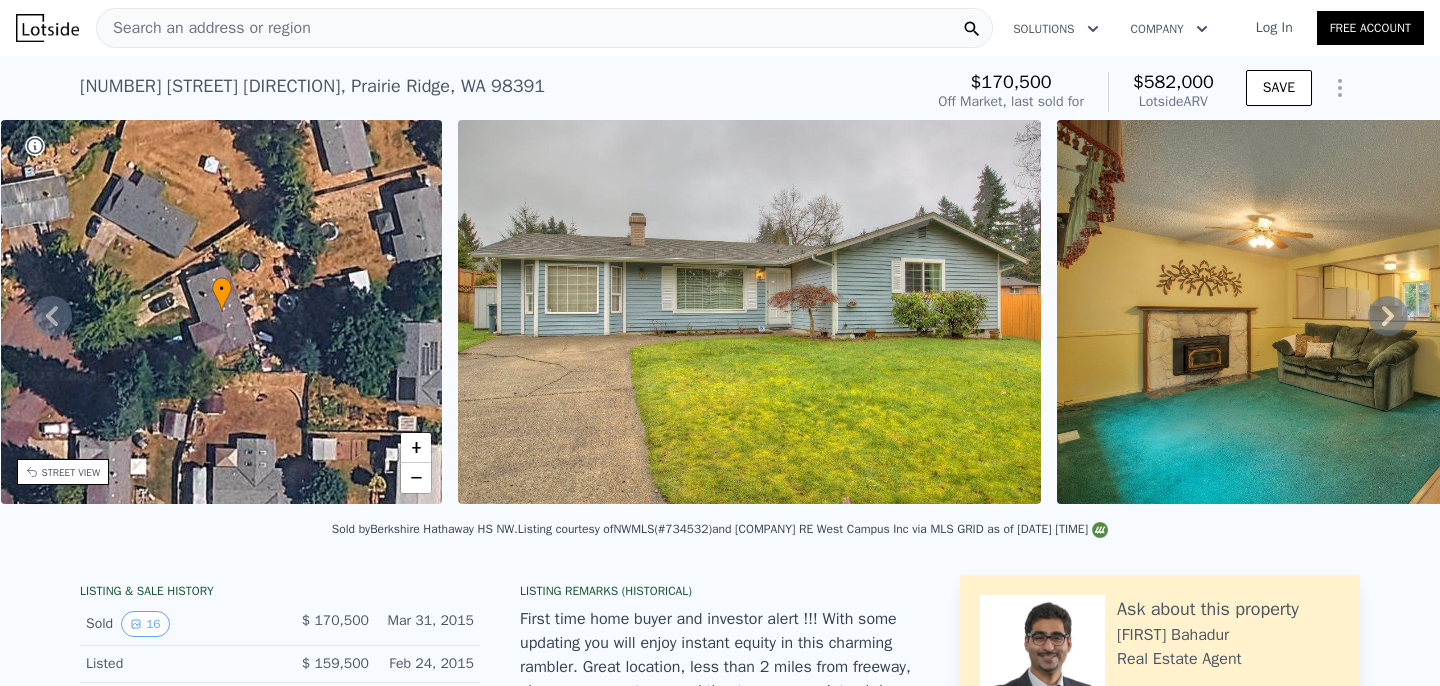 click on "Search an address or region" at bounding box center (204, 28) 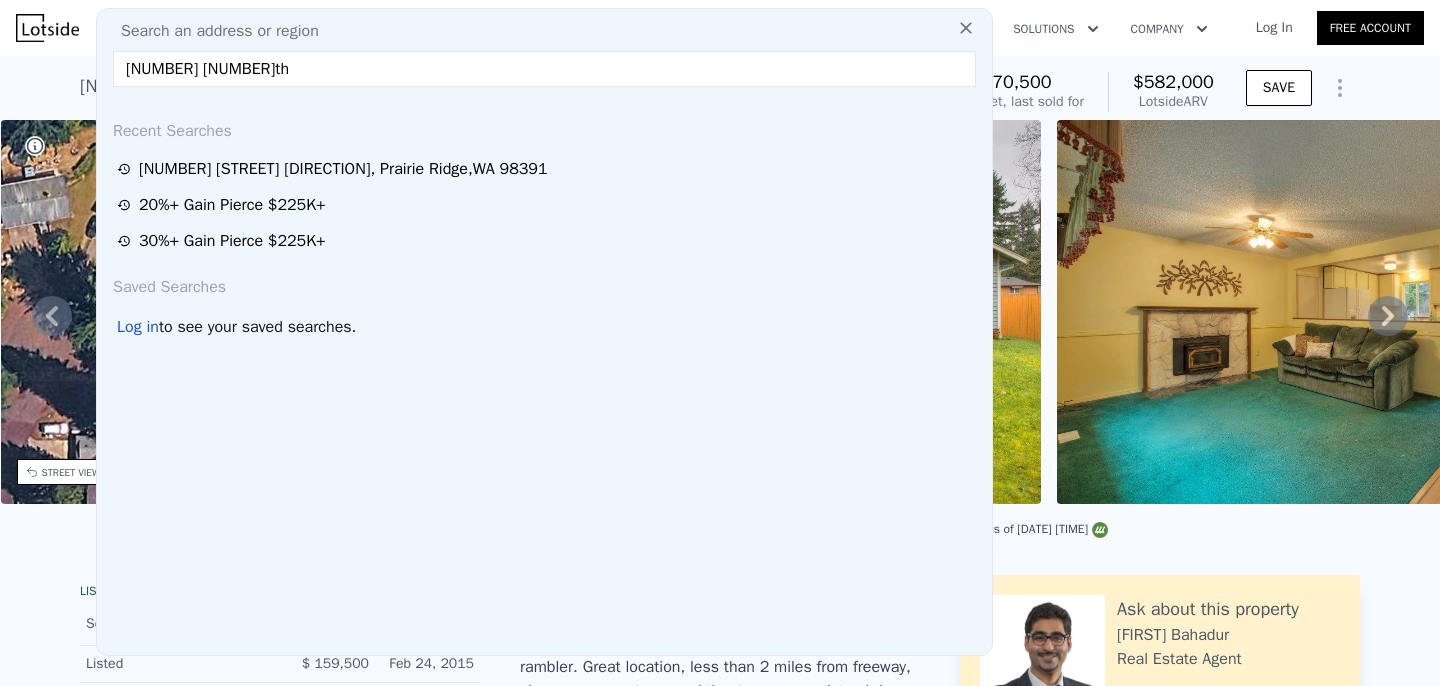 click on "[NUMBER] [NUMBER]th" at bounding box center (544, 69) 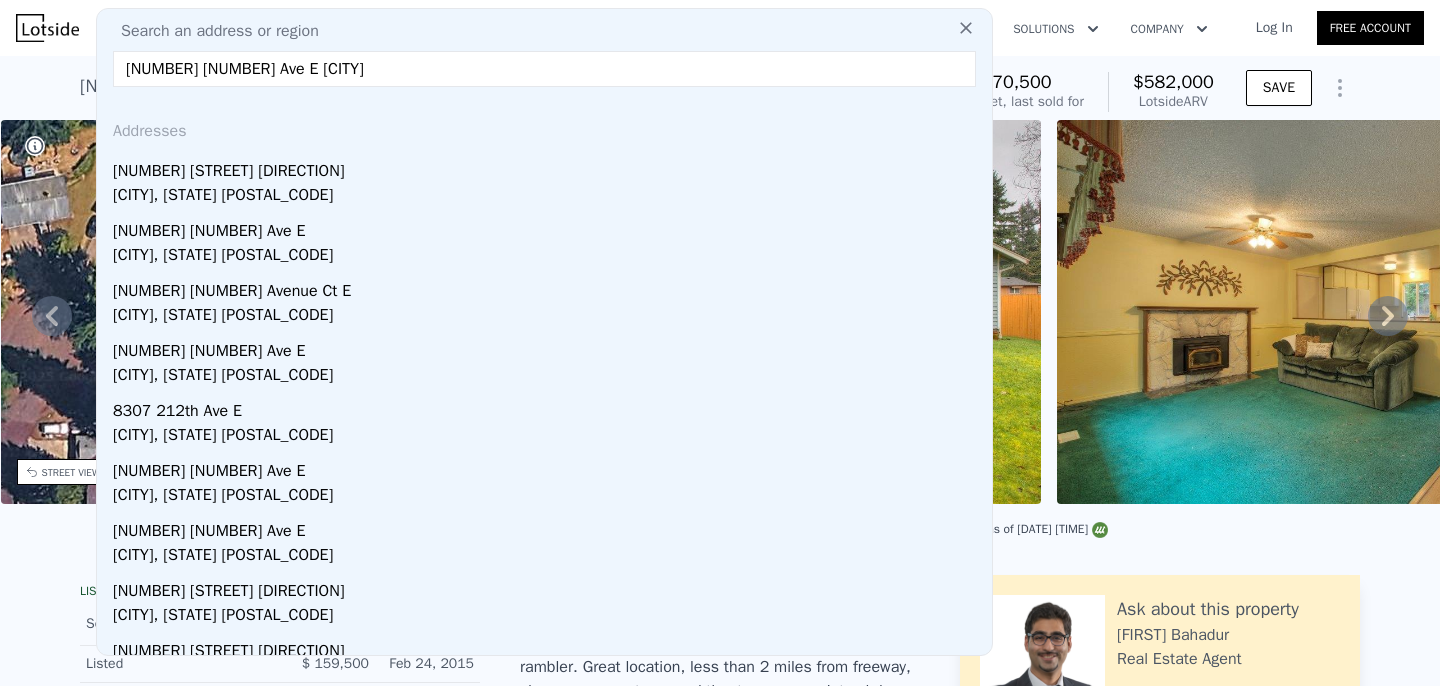 type on "[NUMBER] [NUMBER] Ave E [CITY]" 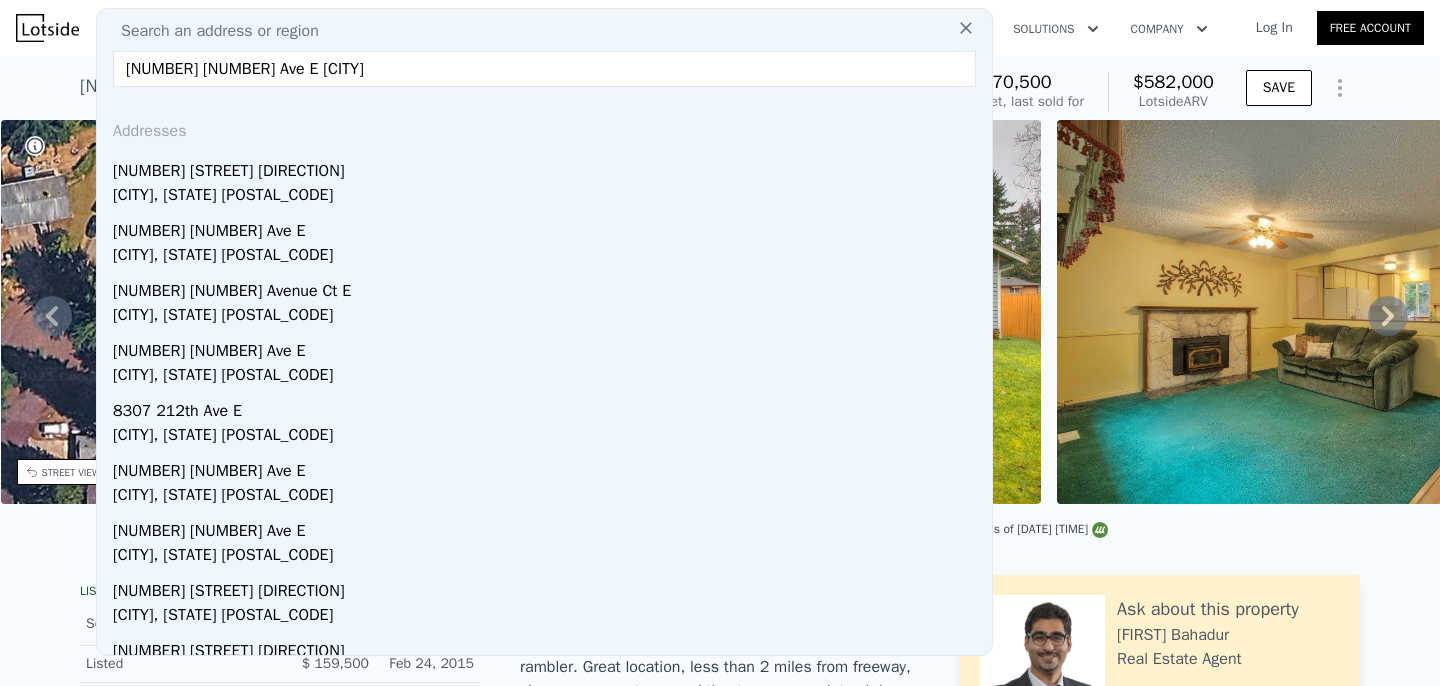 click on "[NUMBER] [NUMBER] Ave E [CITY]" at bounding box center [544, 69] 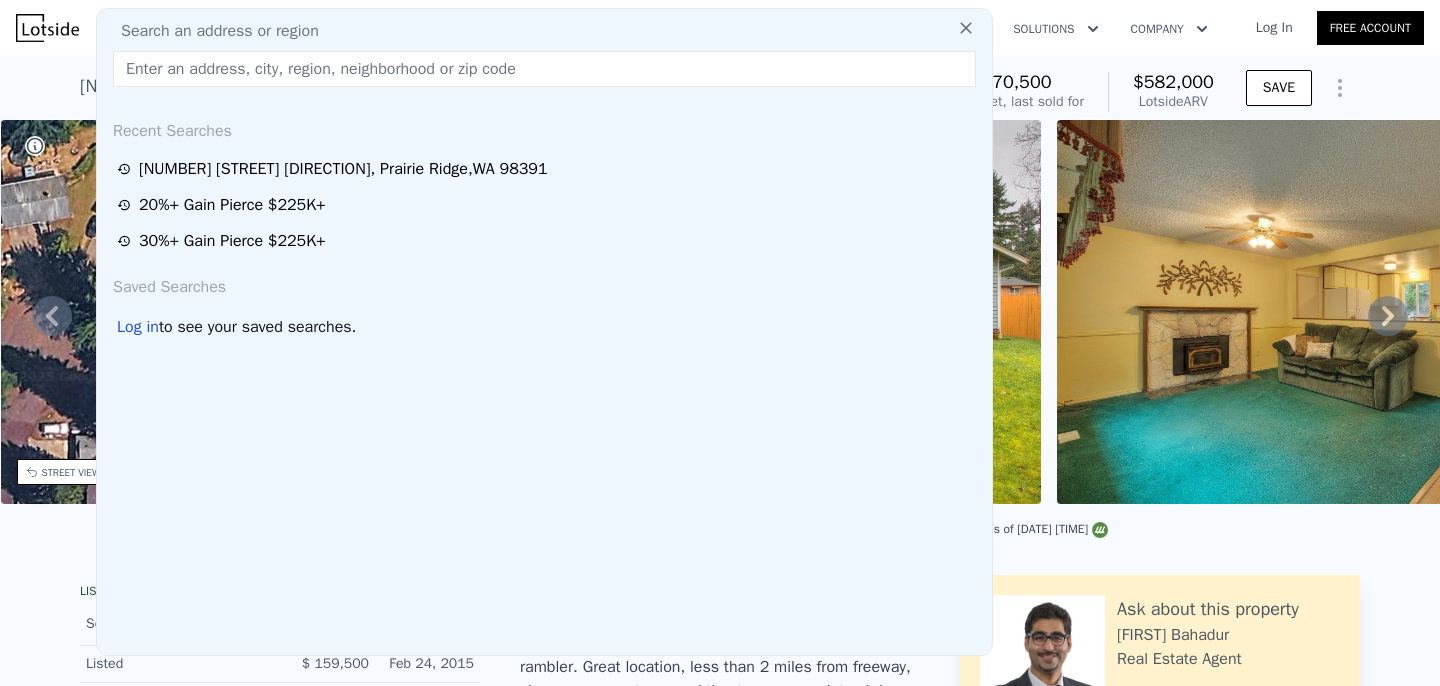 click at bounding box center [47, 28] 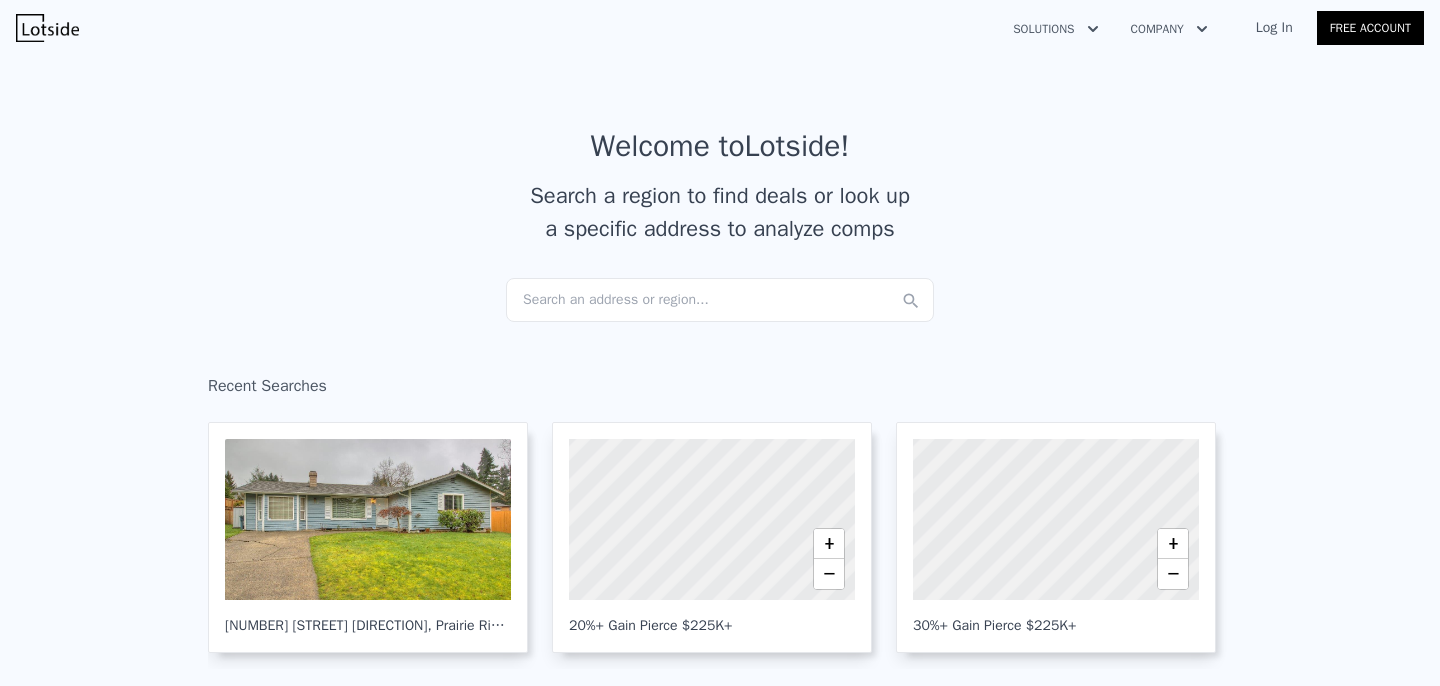 click on "Search an address or region..." at bounding box center [720, 300] 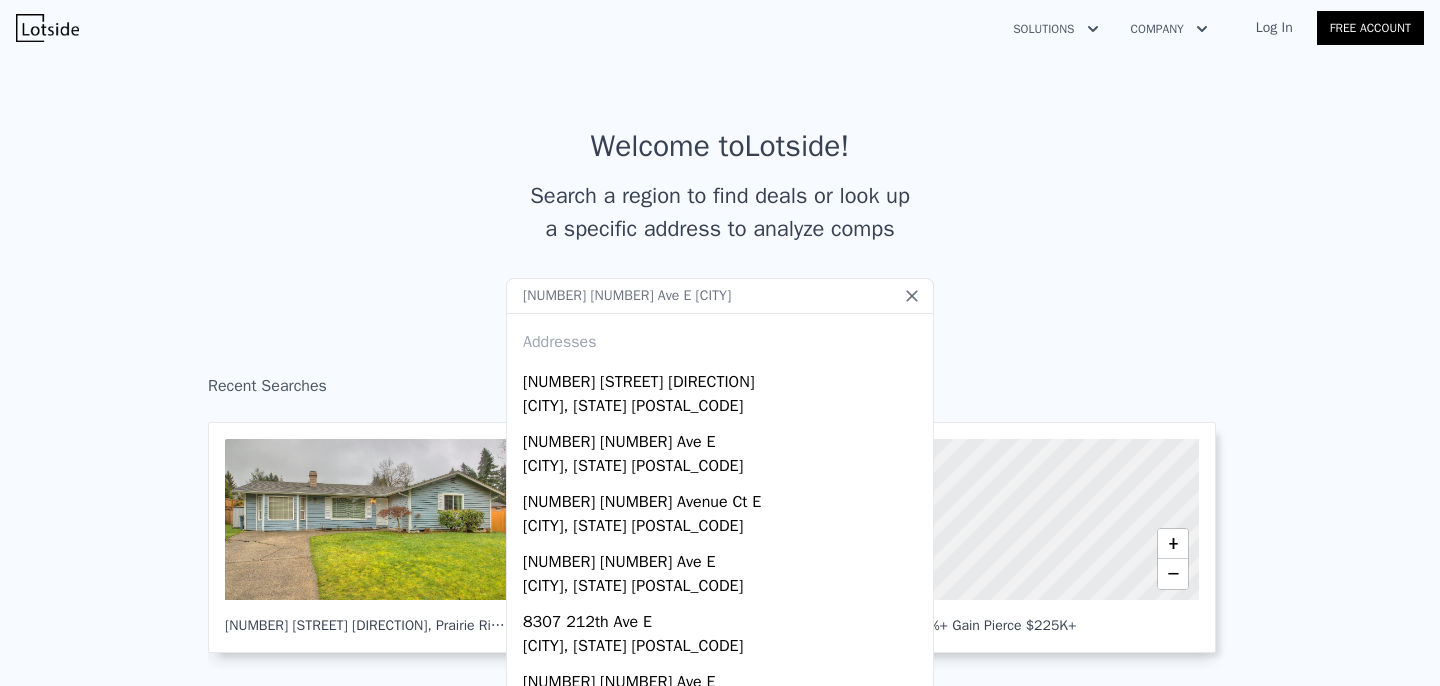click on "[NUMBER] [NUMBER] Ave E [CITY]" at bounding box center [720, 296] 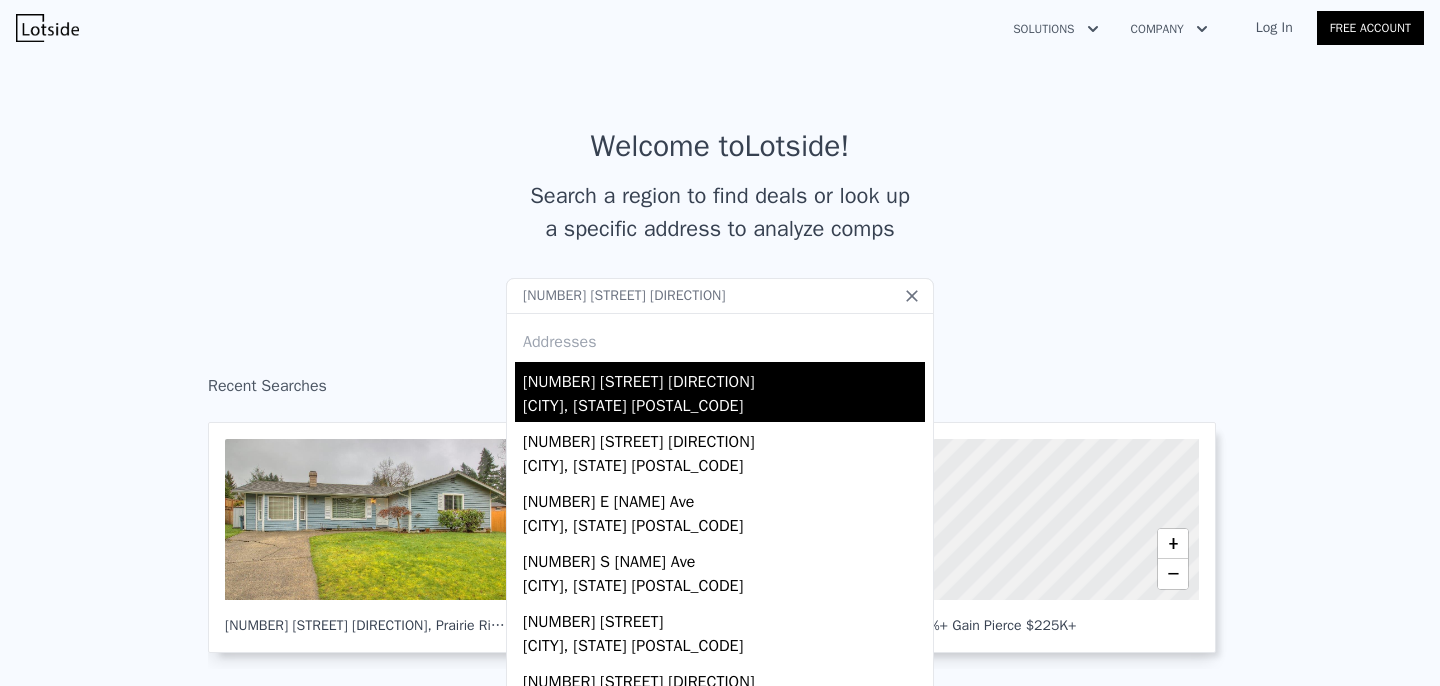 type on "[NUMBER] [STREET] [DIRECTION]" 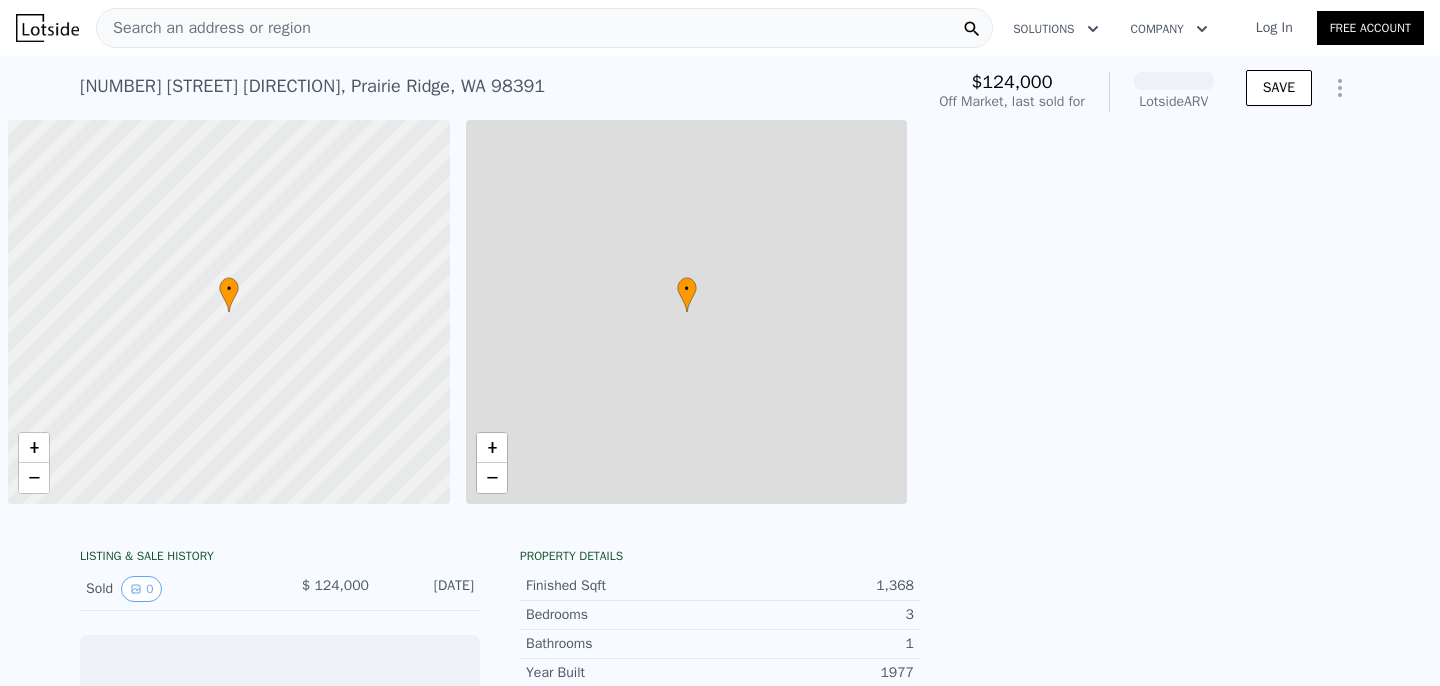 scroll, scrollTop: 0, scrollLeft: 8, axis: horizontal 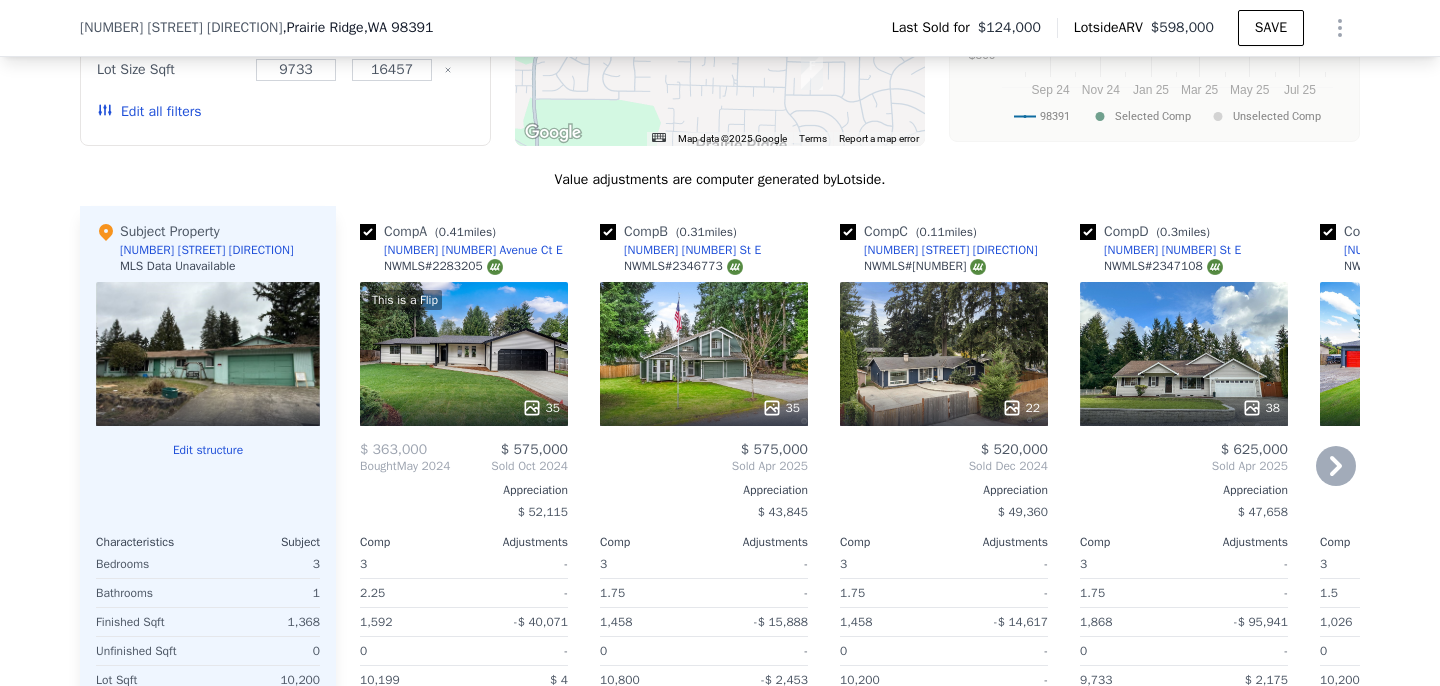 click 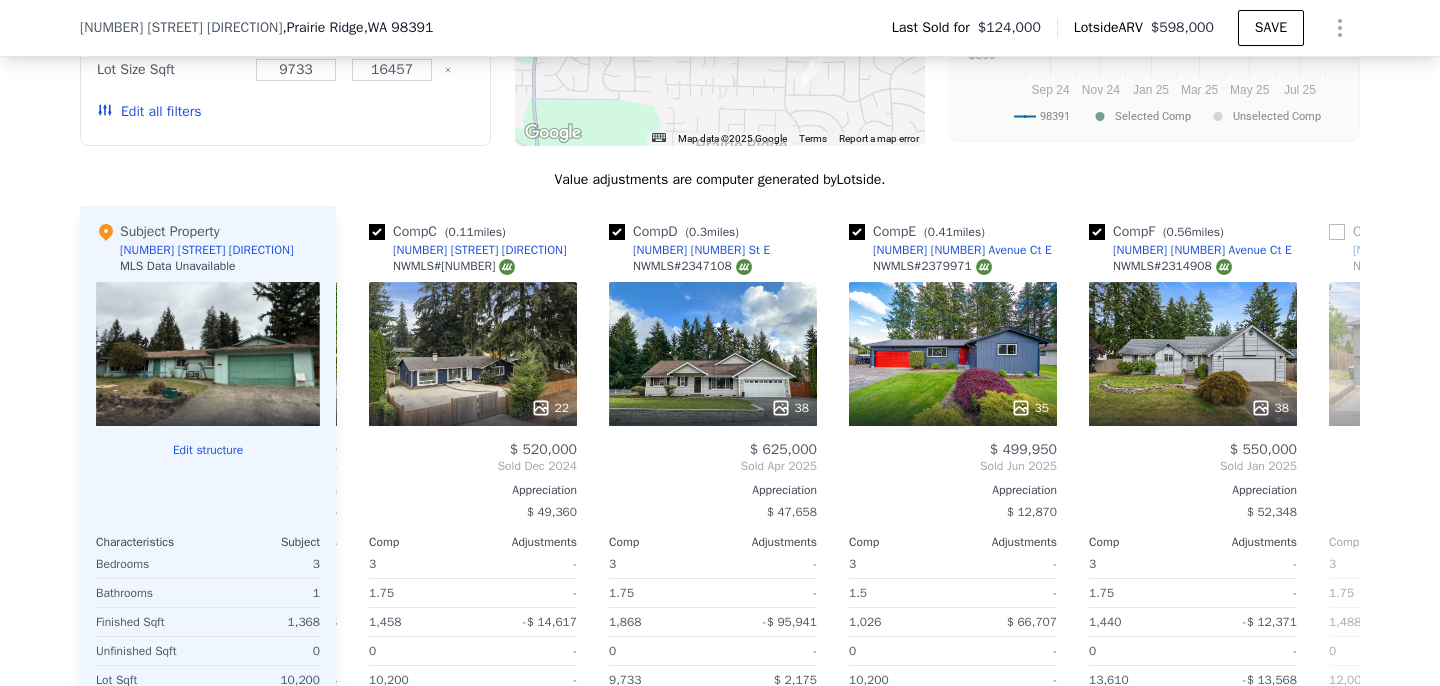 scroll, scrollTop: 0, scrollLeft: 480, axis: horizontal 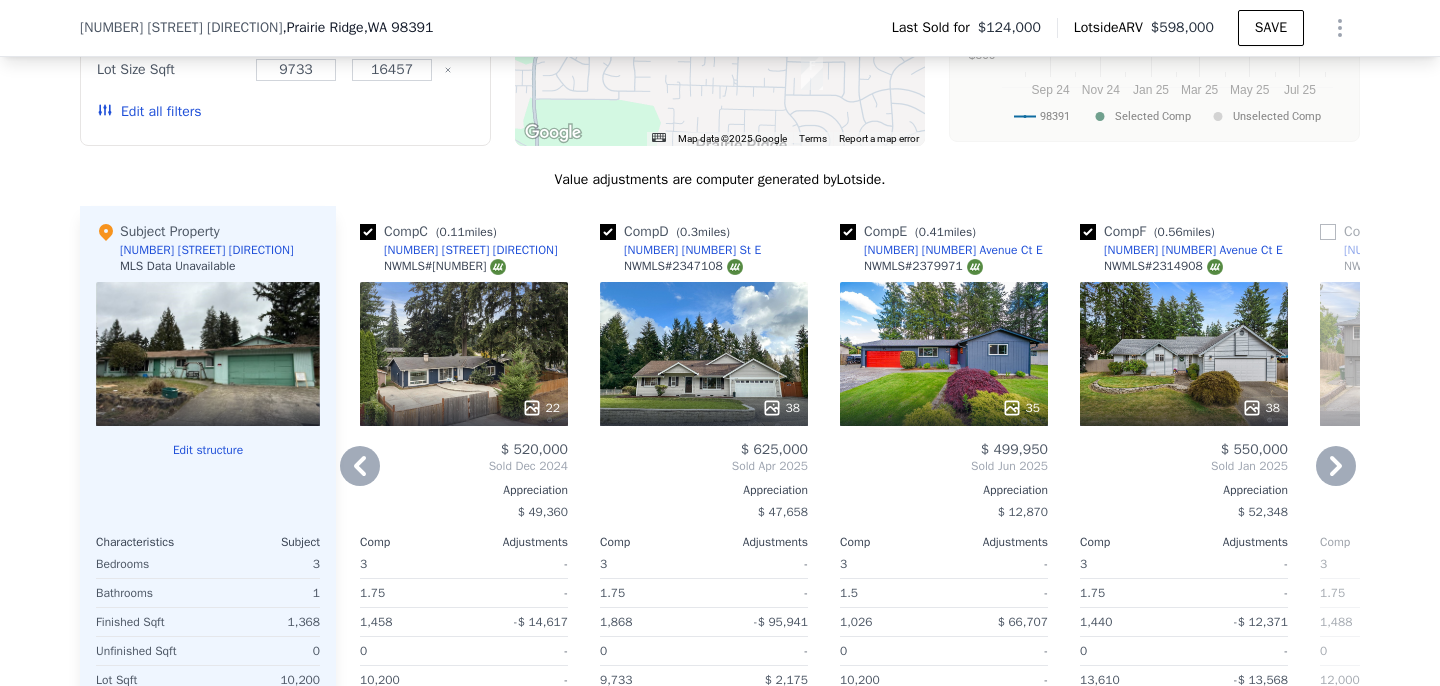 click 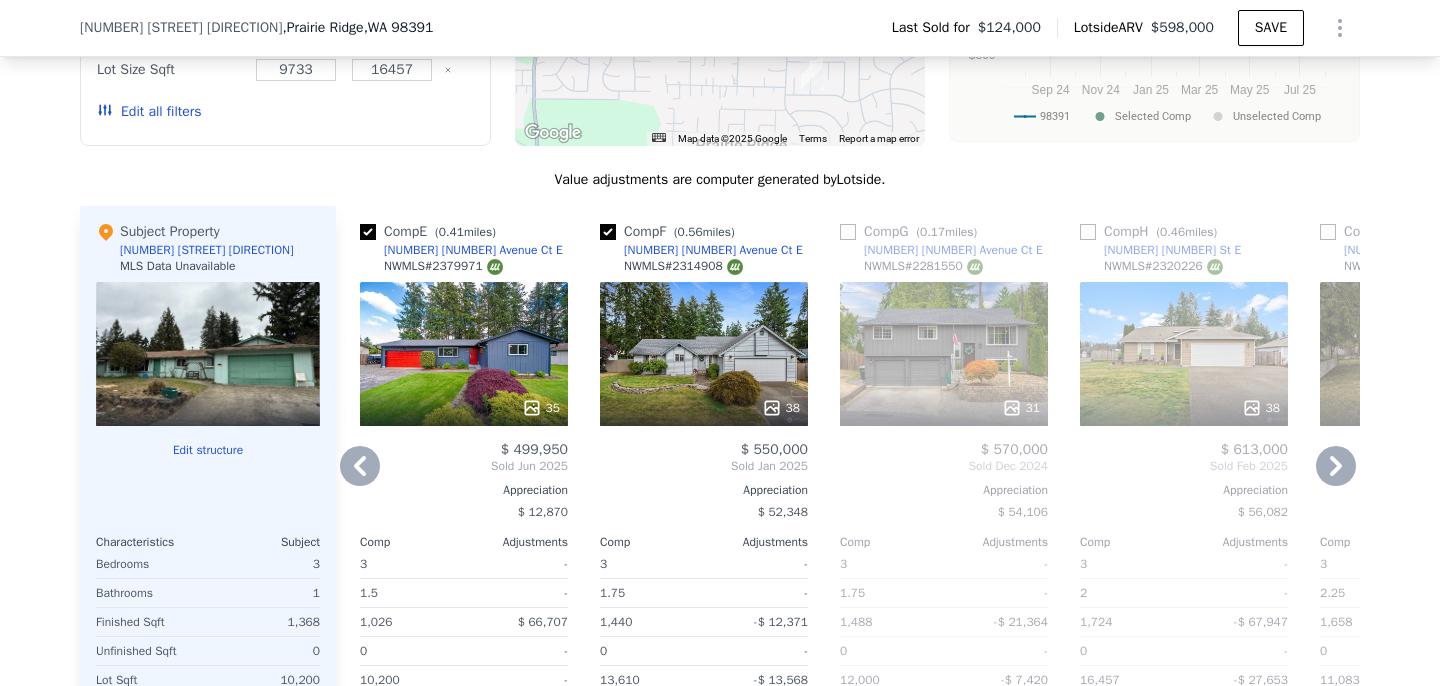 click 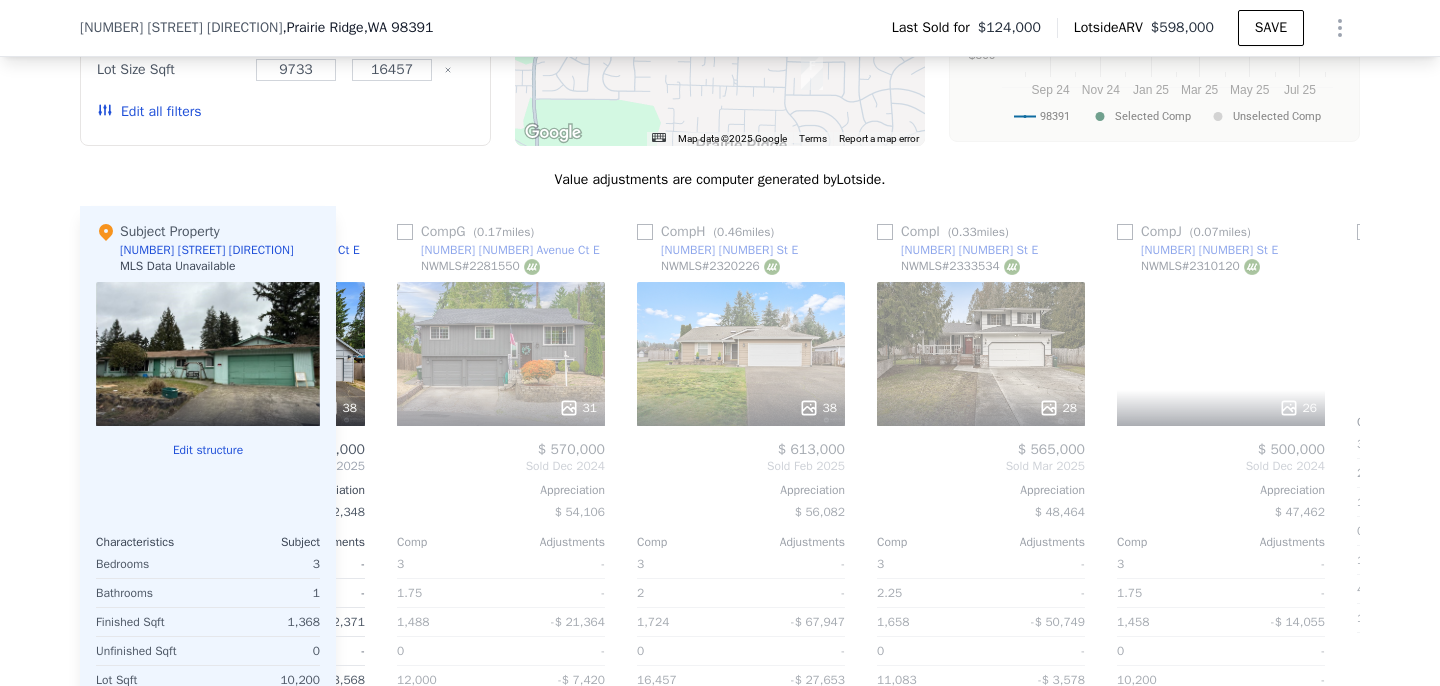scroll, scrollTop: 0, scrollLeft: 1440, axis: horizontal 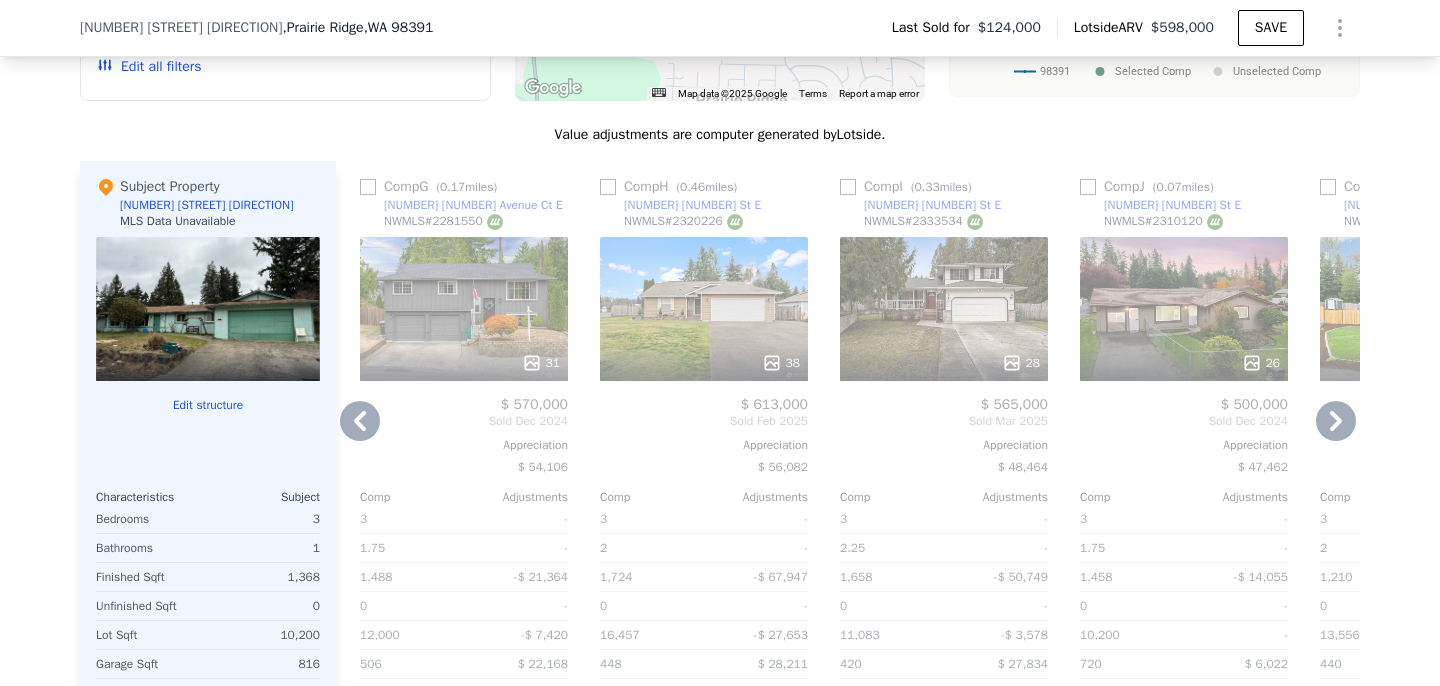 click on "38" at bounding box center [704, 309] 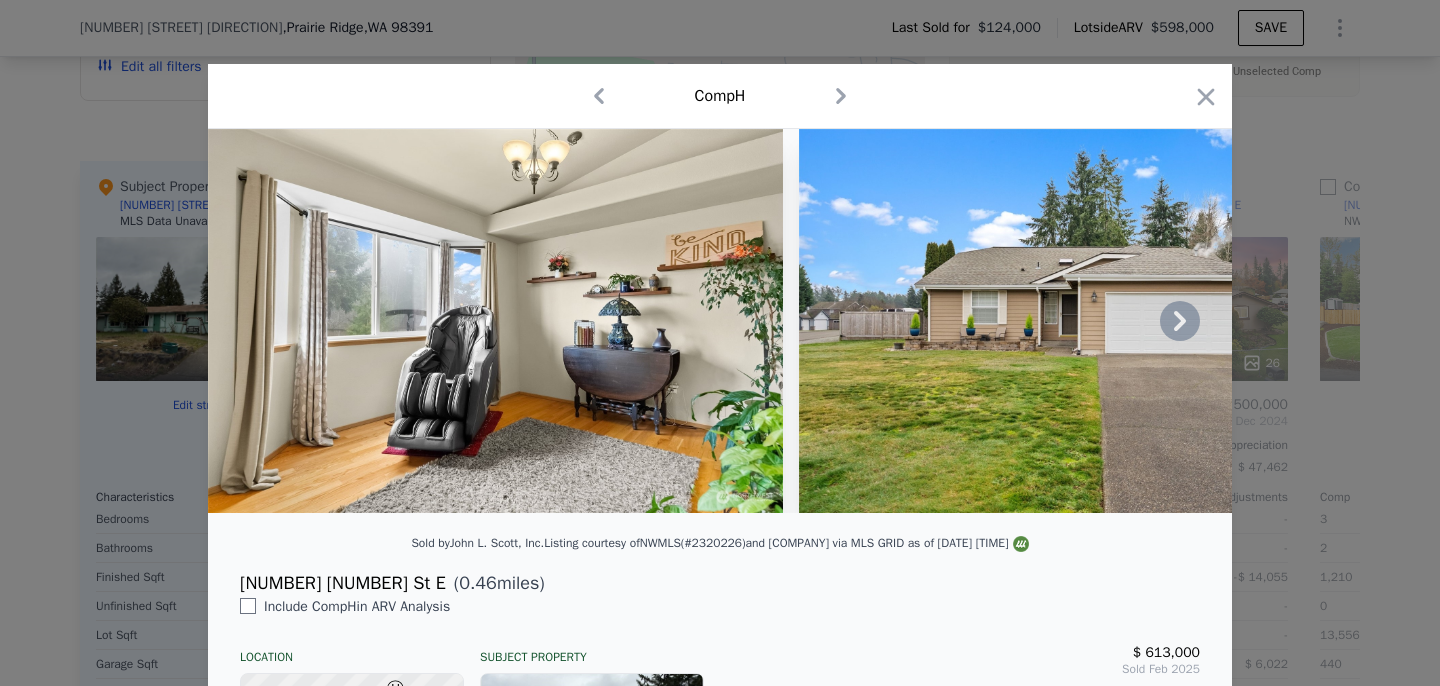 click 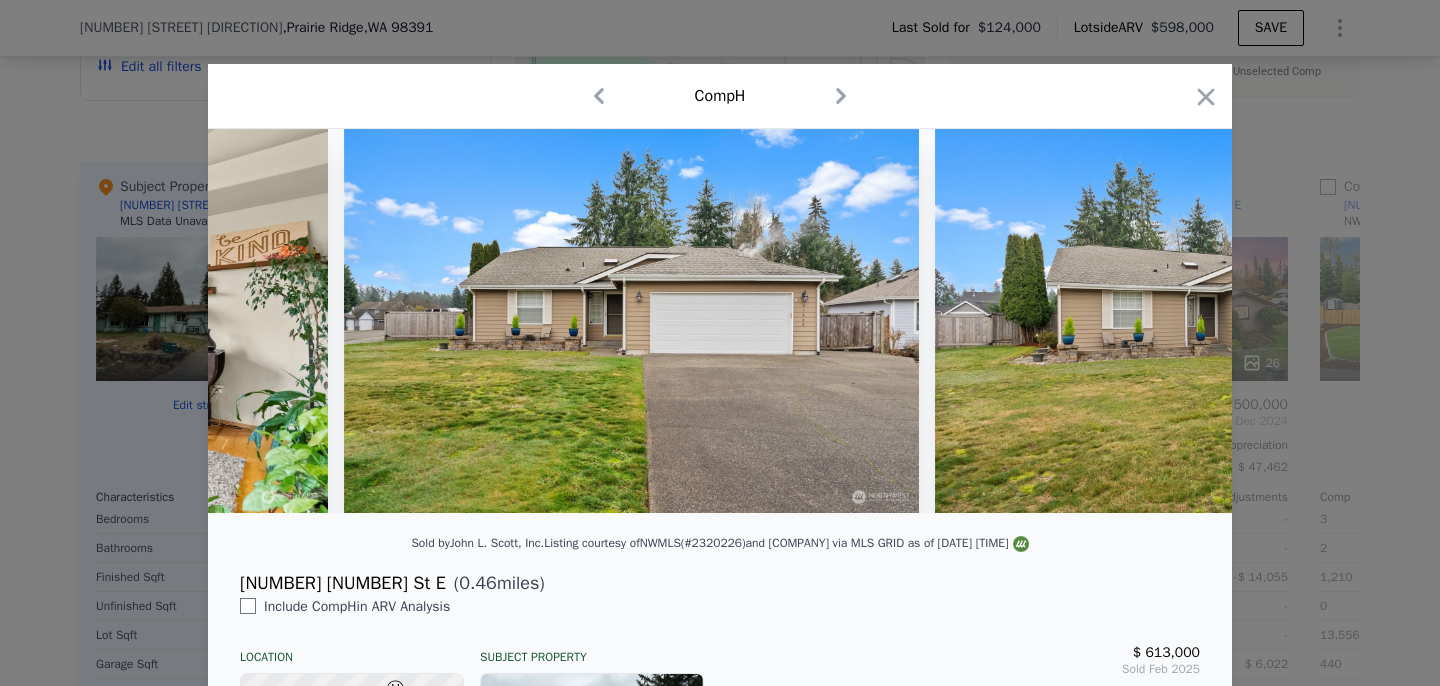 scroll, scrollTop: 0, scrollLeft: 480, axis: horizontal 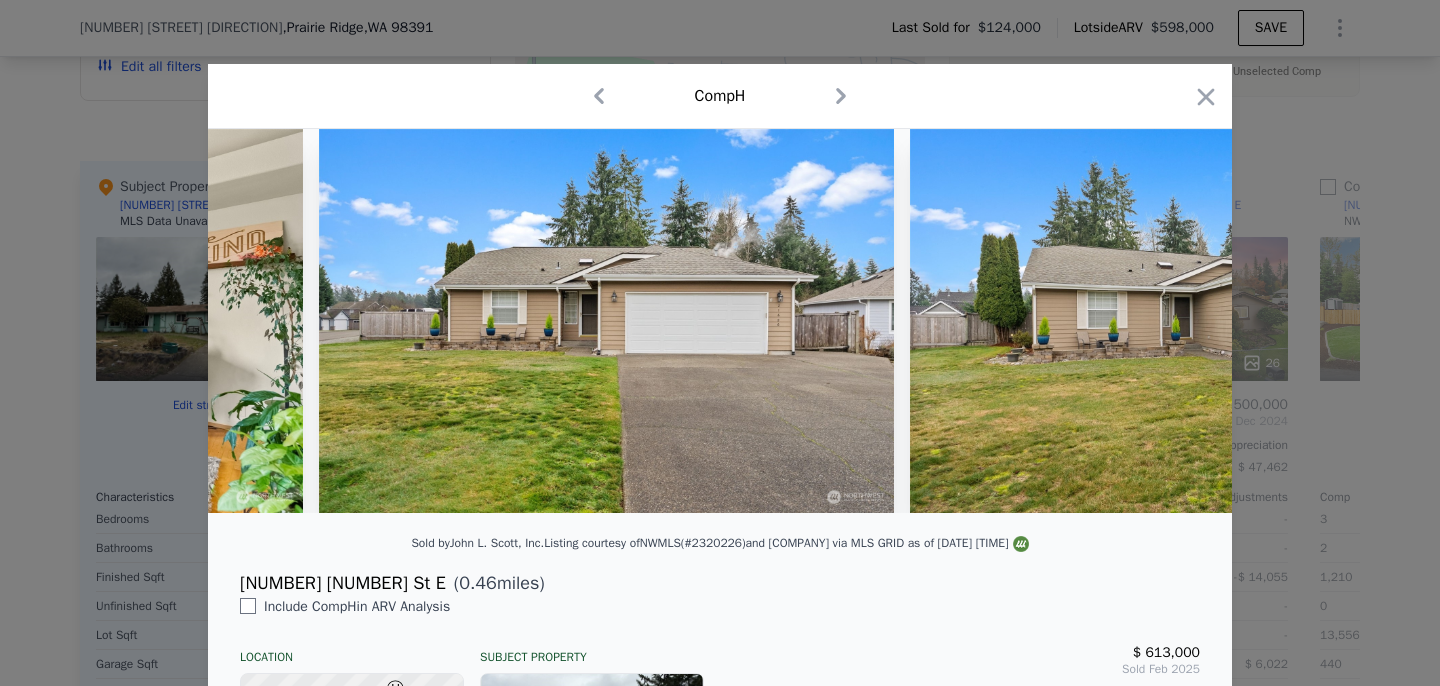 click at bounding box center (4618, 321) 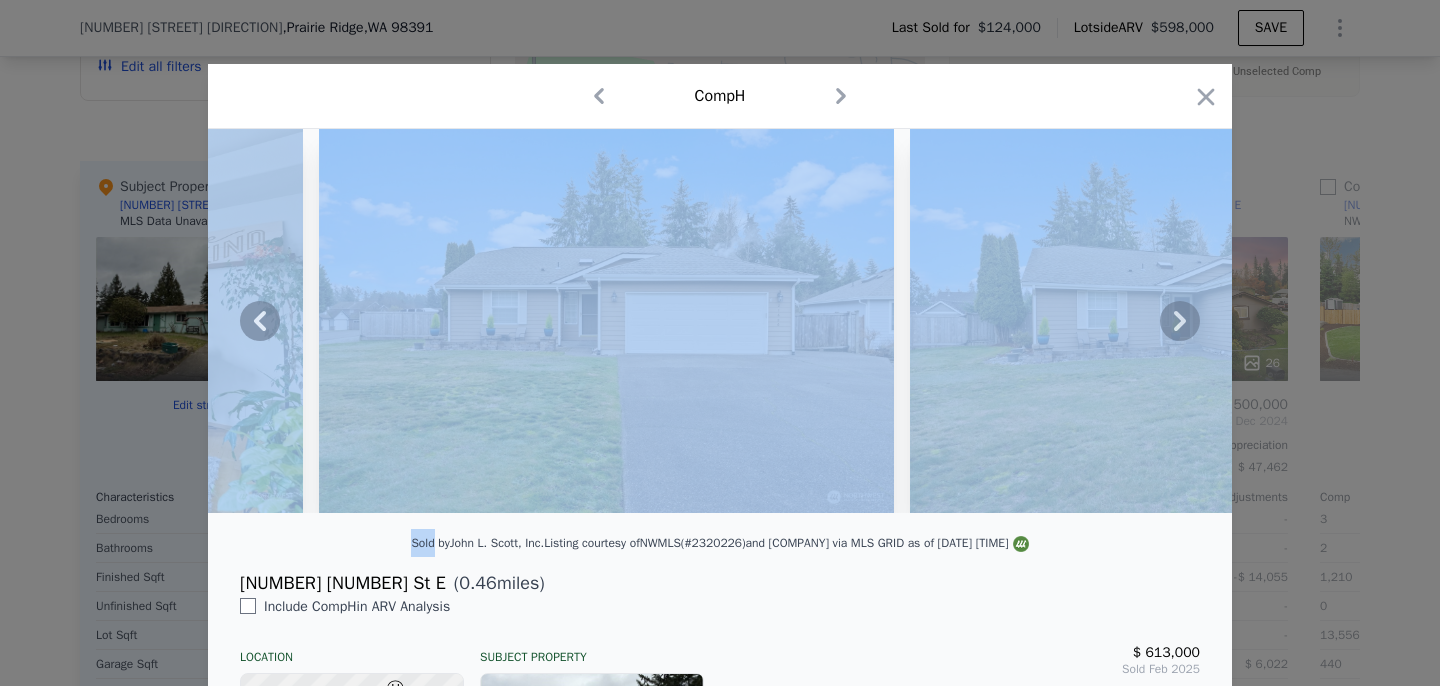 click 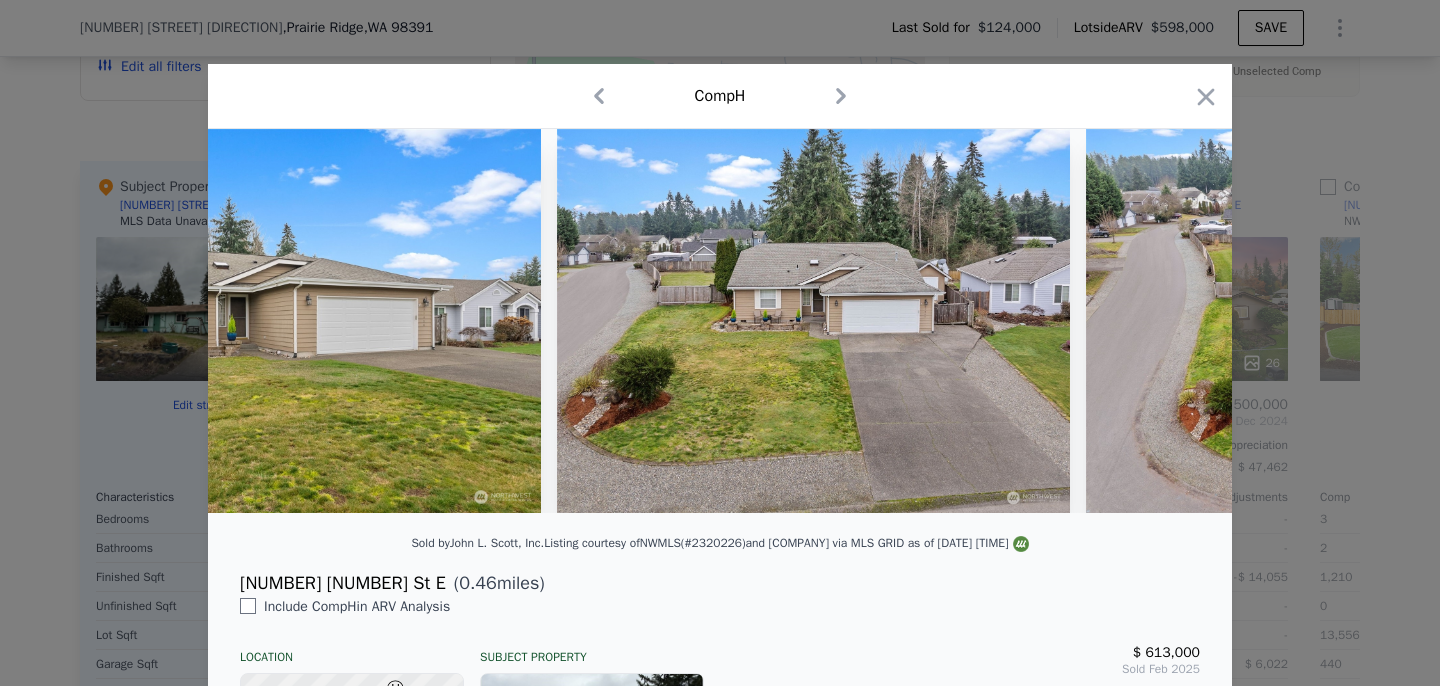 scroll, scrollTop: 0, scrollLeft: 1440, axis: horizontal 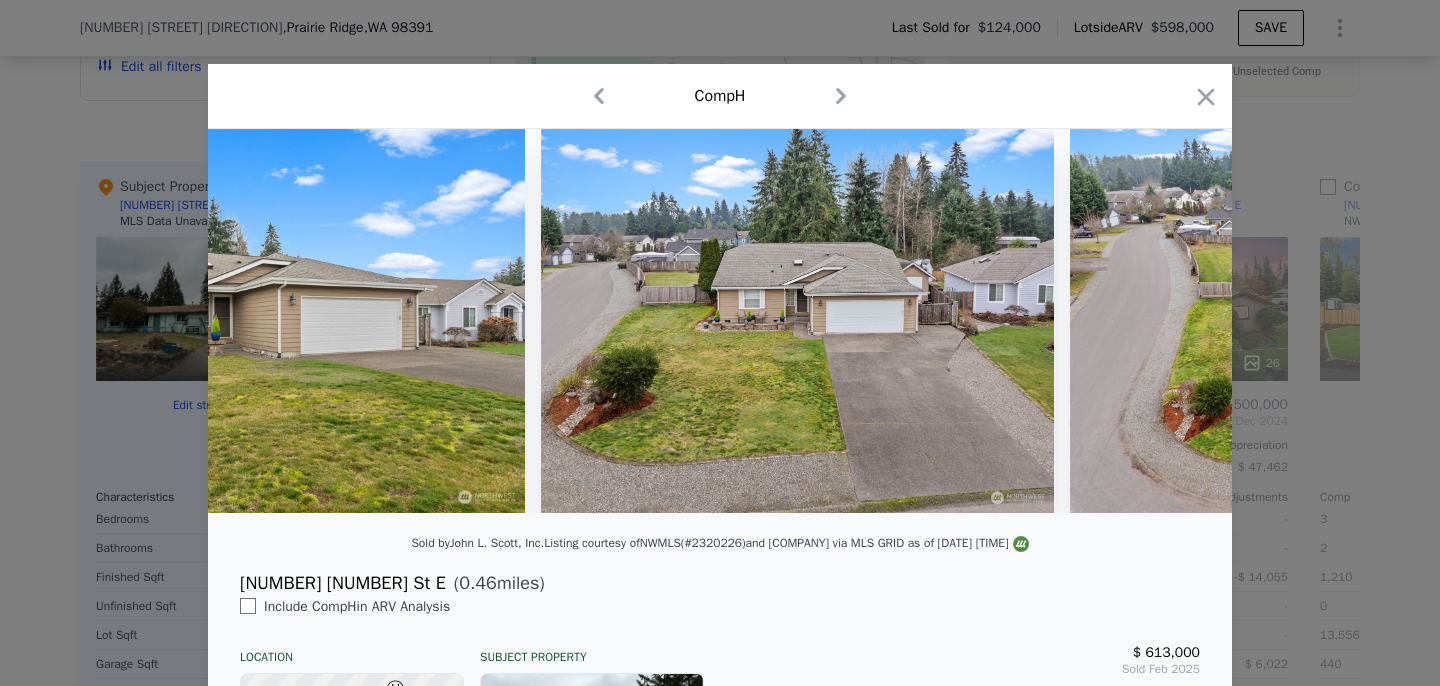 click at bounding box center (1326, 321) 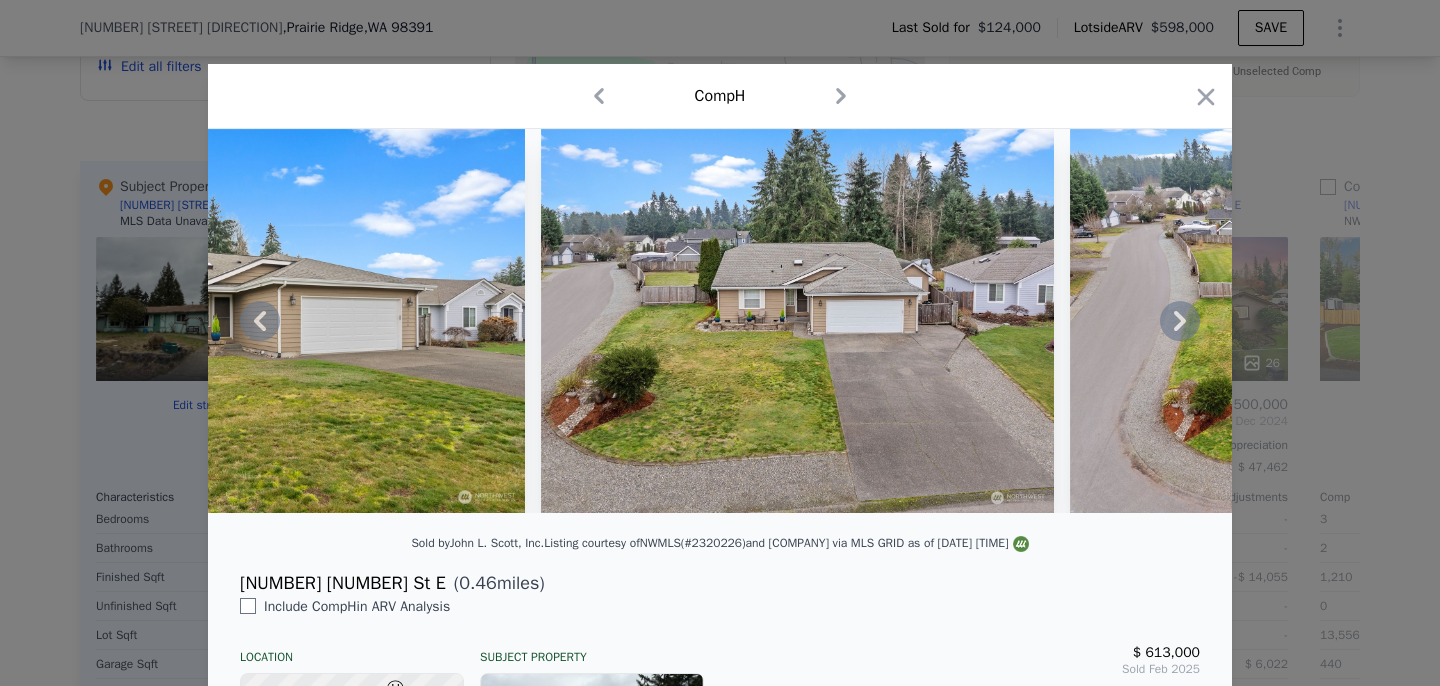 click 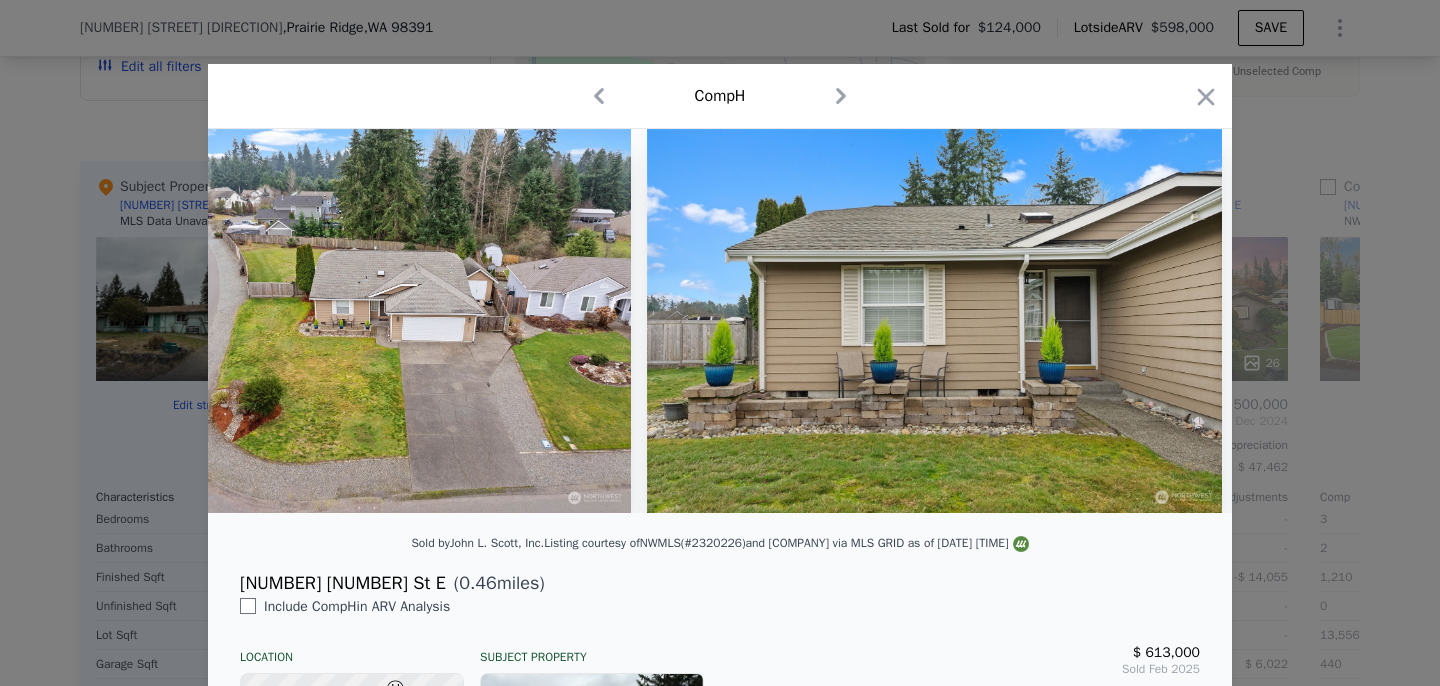 scroll, scrollTop: 0, scrollLeft: 2400, axis: horizontal 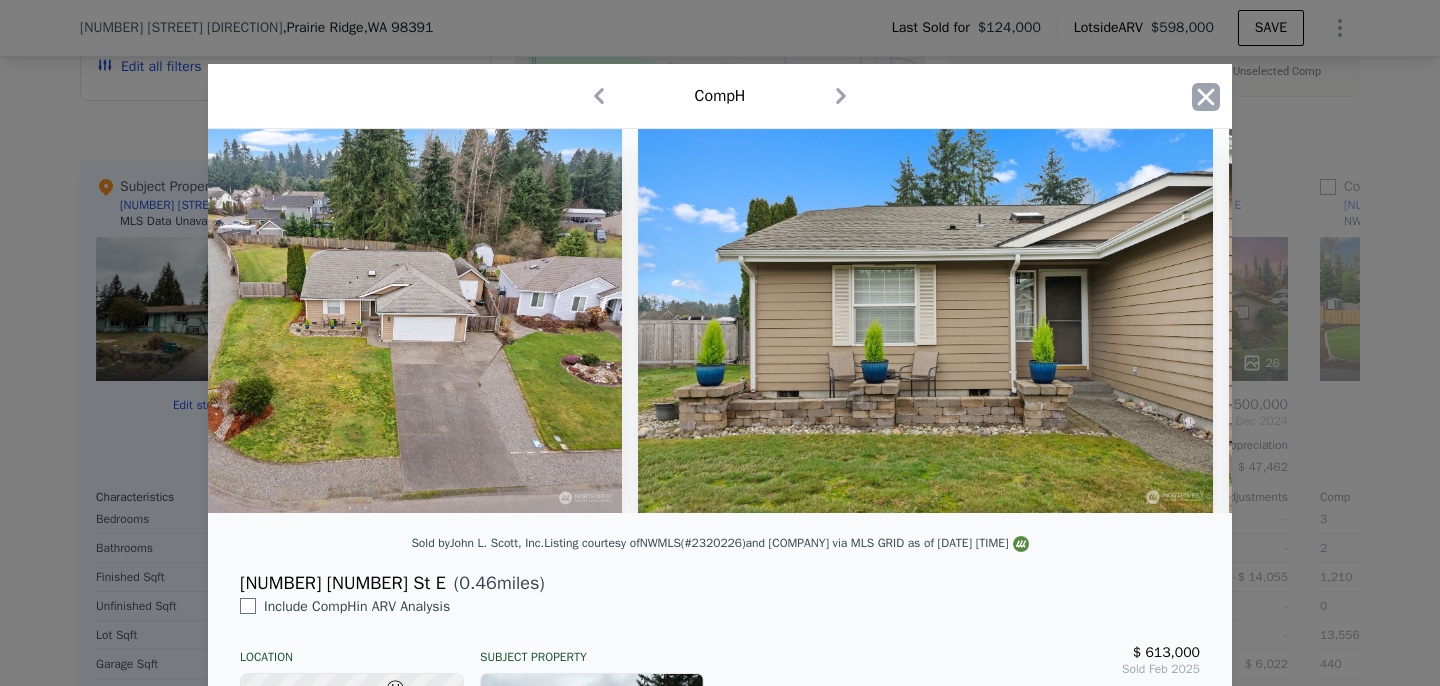 click 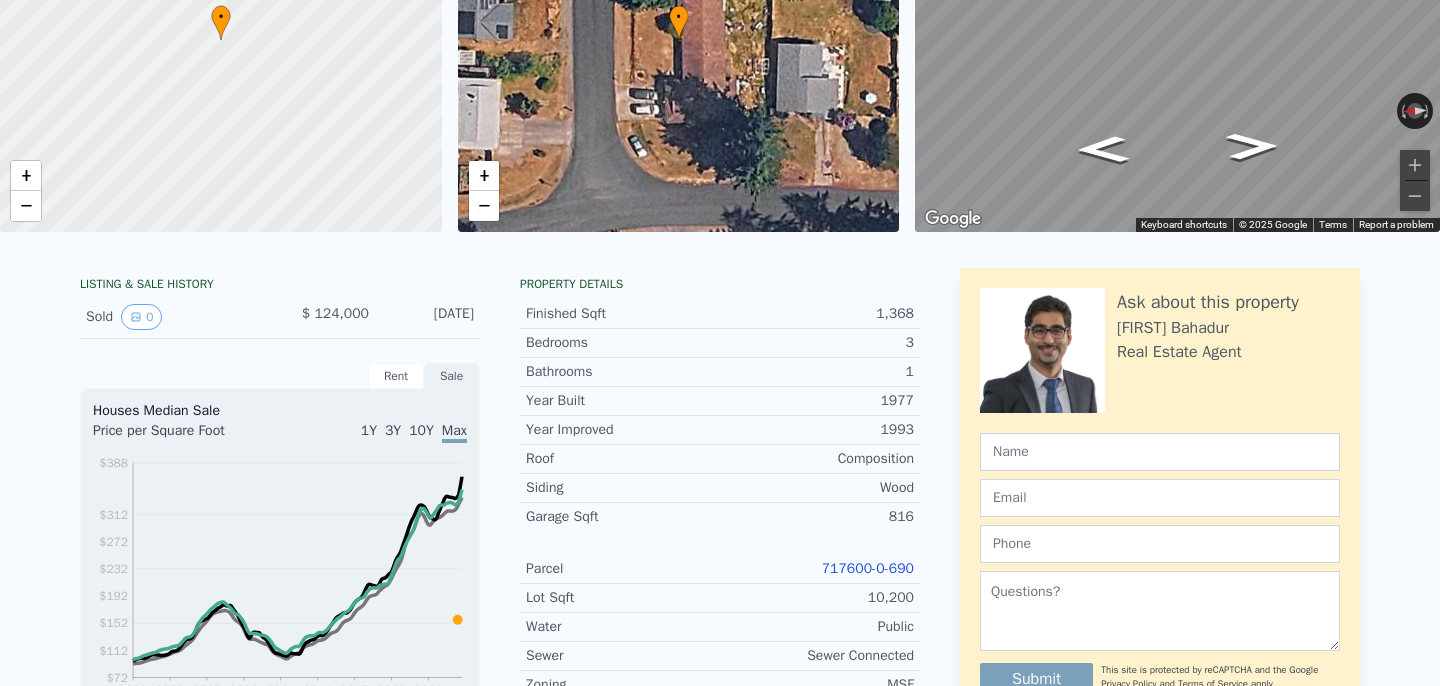 scroll, scrollTop: 0, scrollLeft: 0, axis: both 